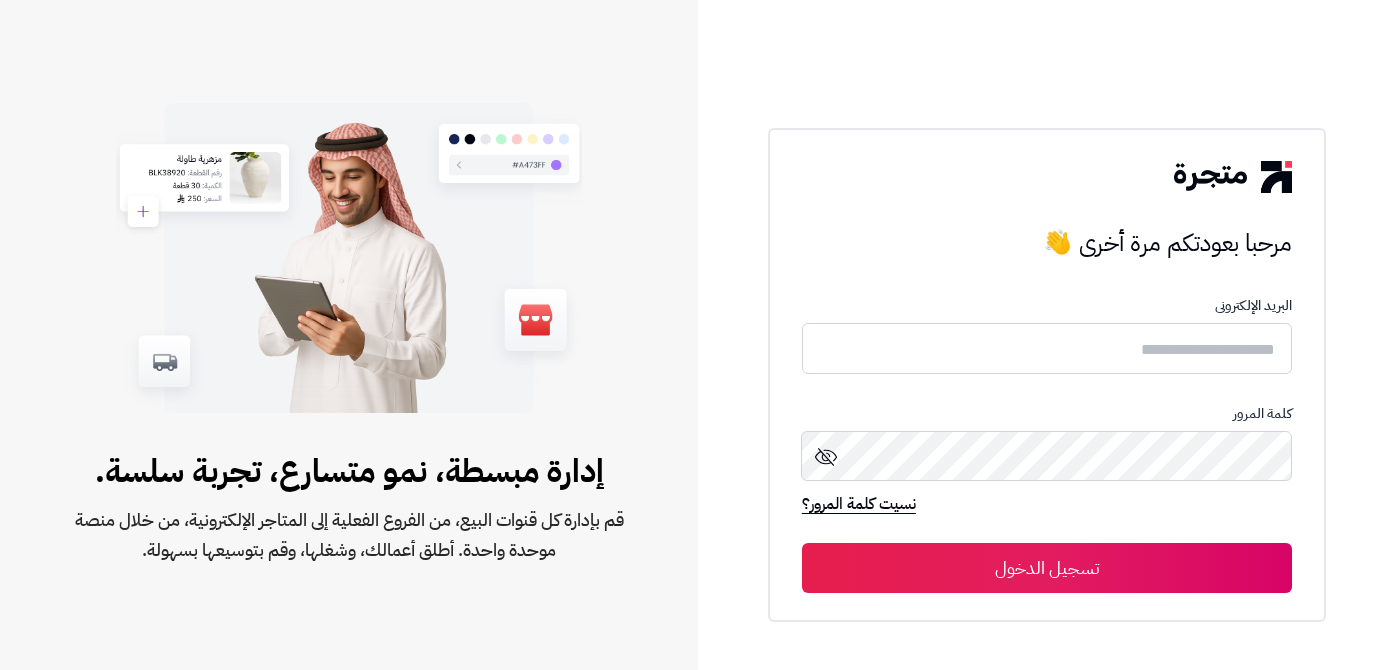 scroll, scrollTop: 0, scrollLeft: 0, axis: both 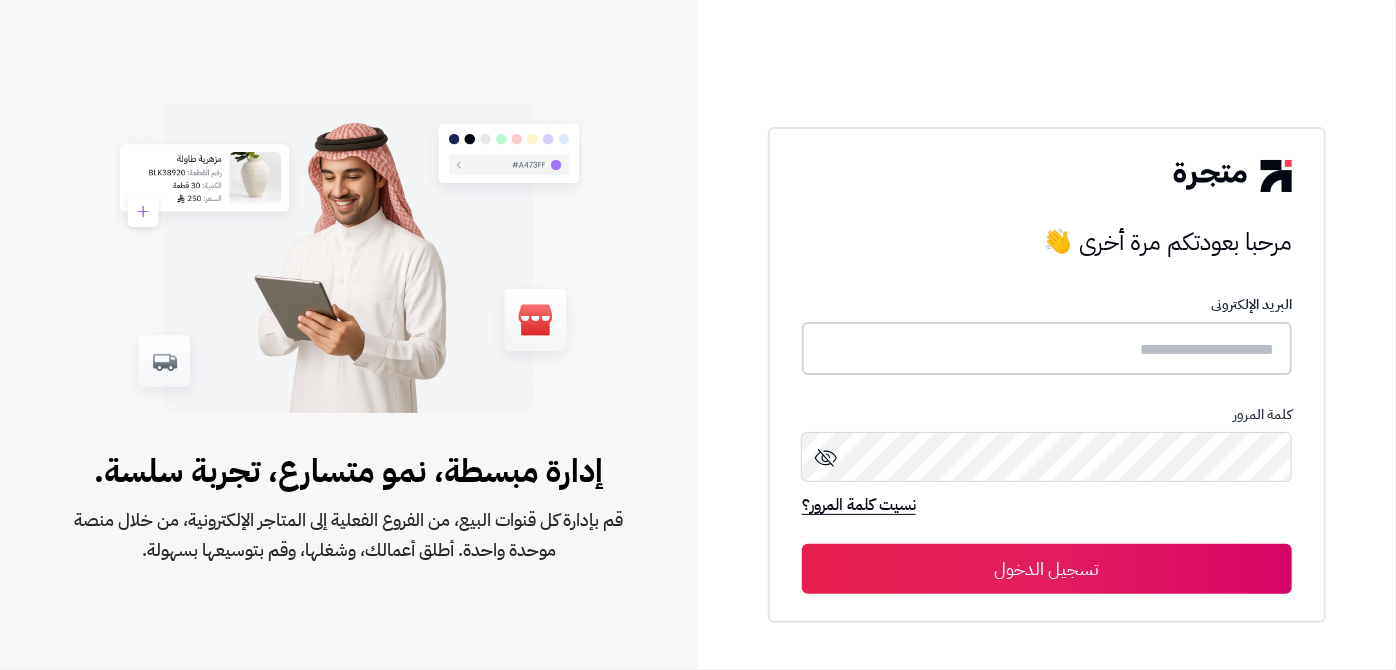 type on "**********" 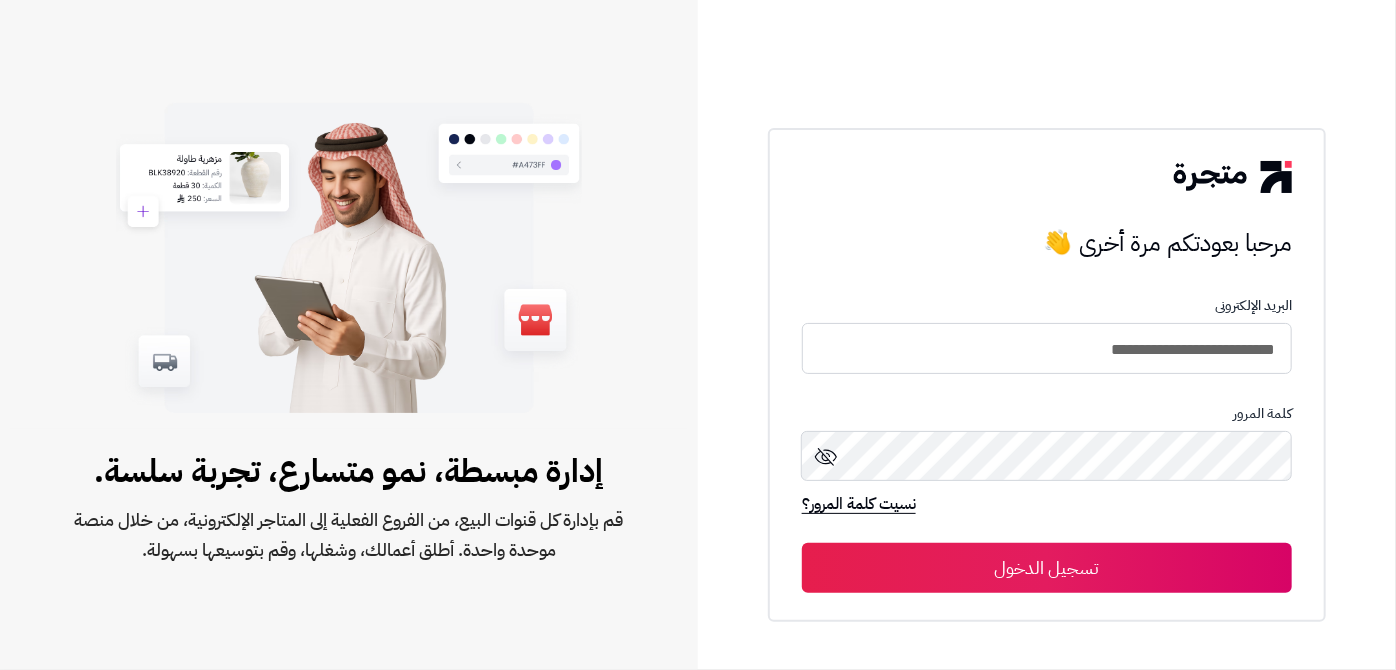 click on "تسجيل الدخول" at bounding box center (1047, 568) 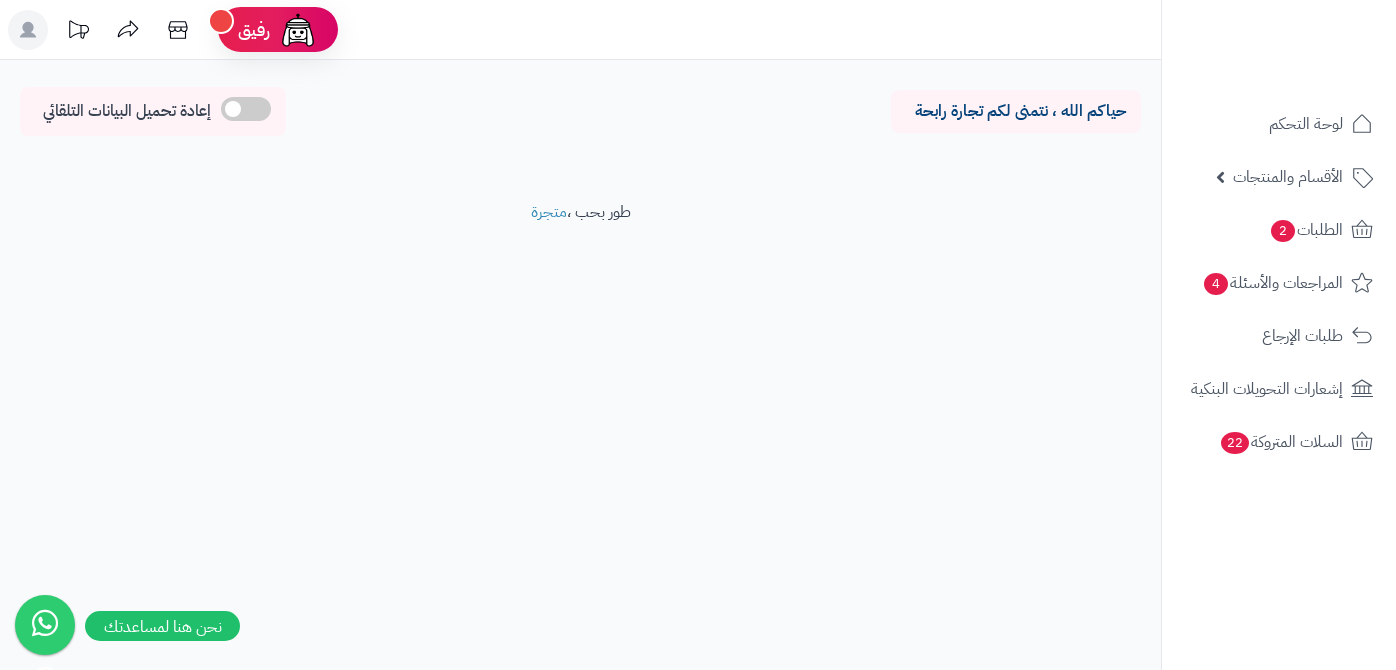 scroll, scrollTop: 0, scrollLeft: 0, axis: both 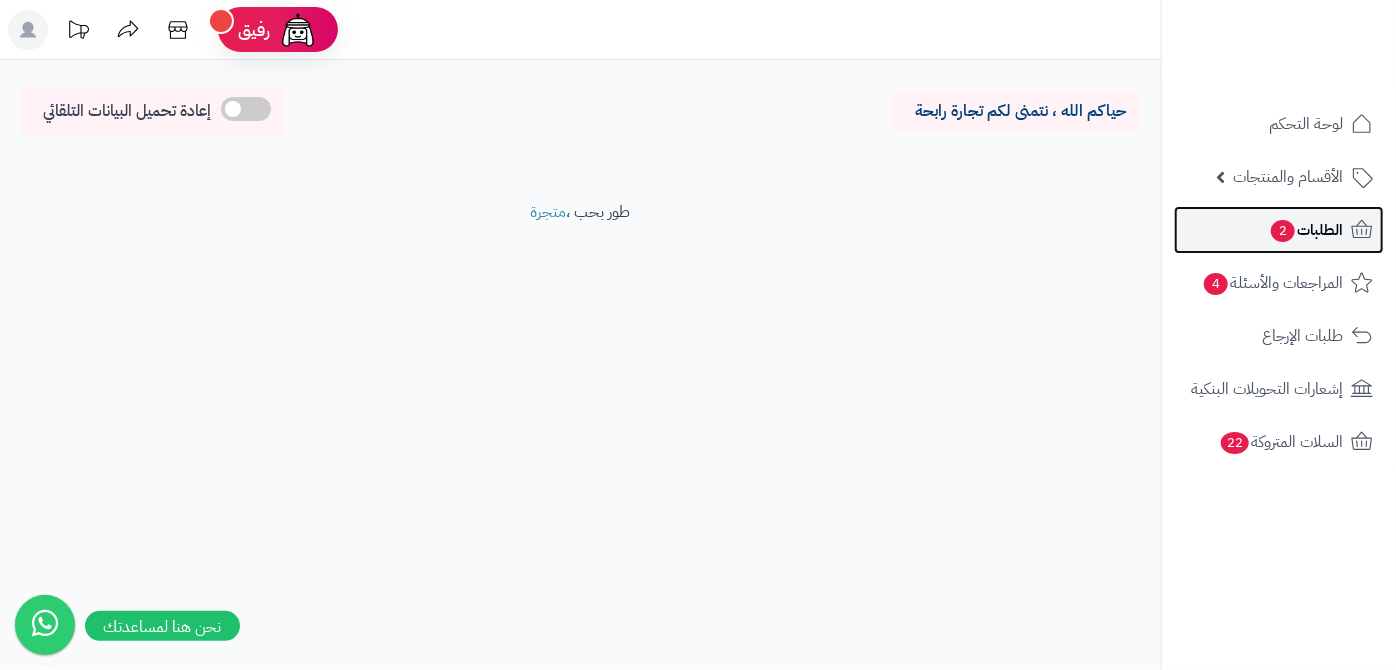 click on "الطلبات  2" at bounding box center (1306, 230) 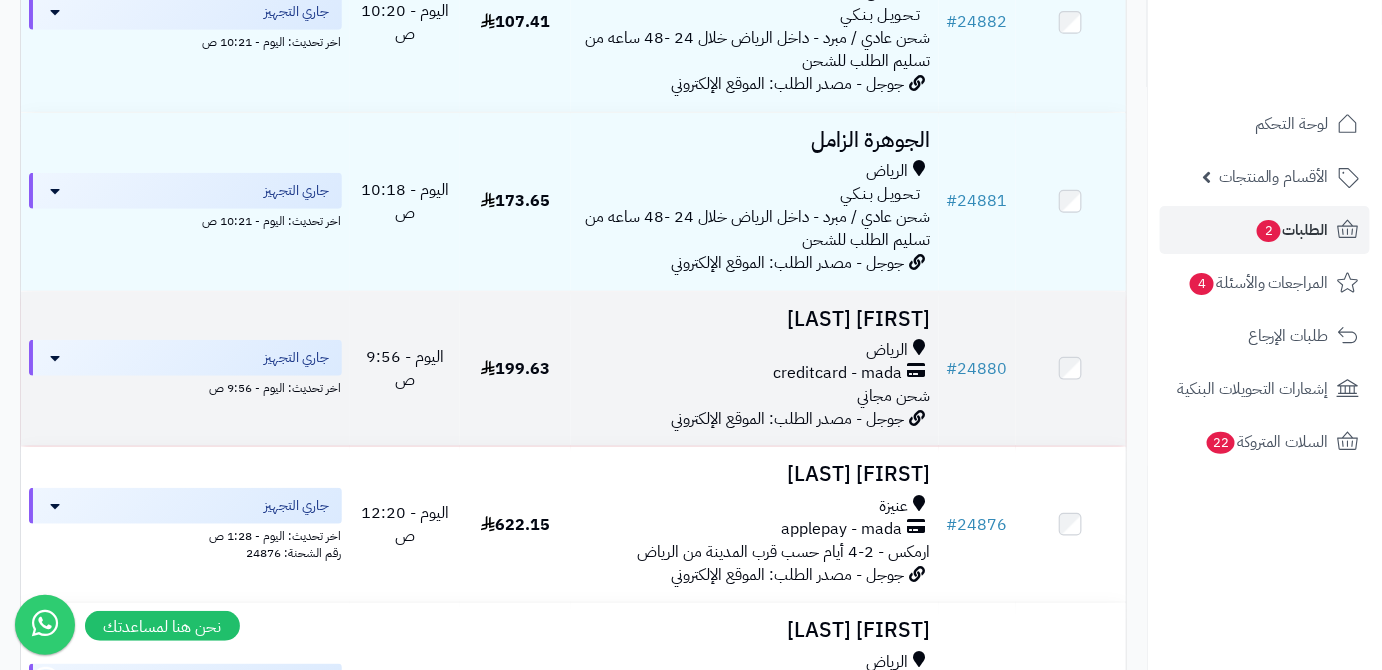 scroll, scrollTop: 363, scrollLeft: 0, axis: vertical 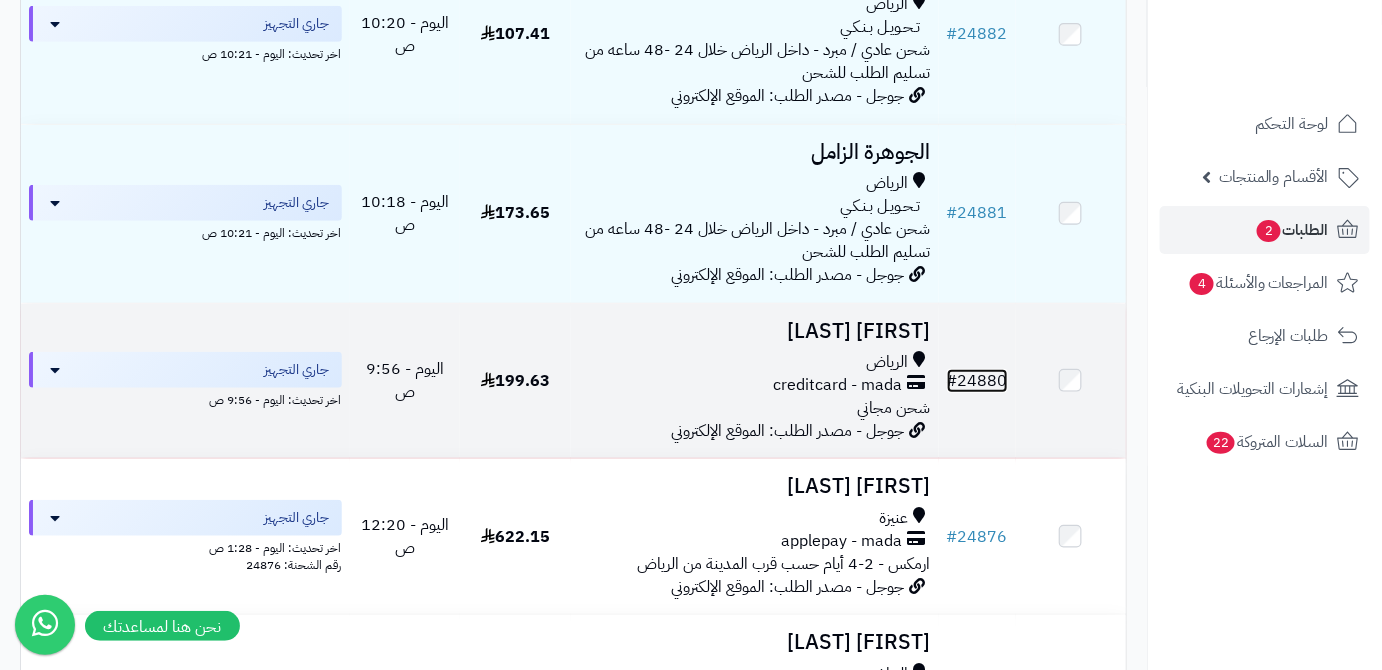 click on "# 24880" at bounding box center (977, 381) 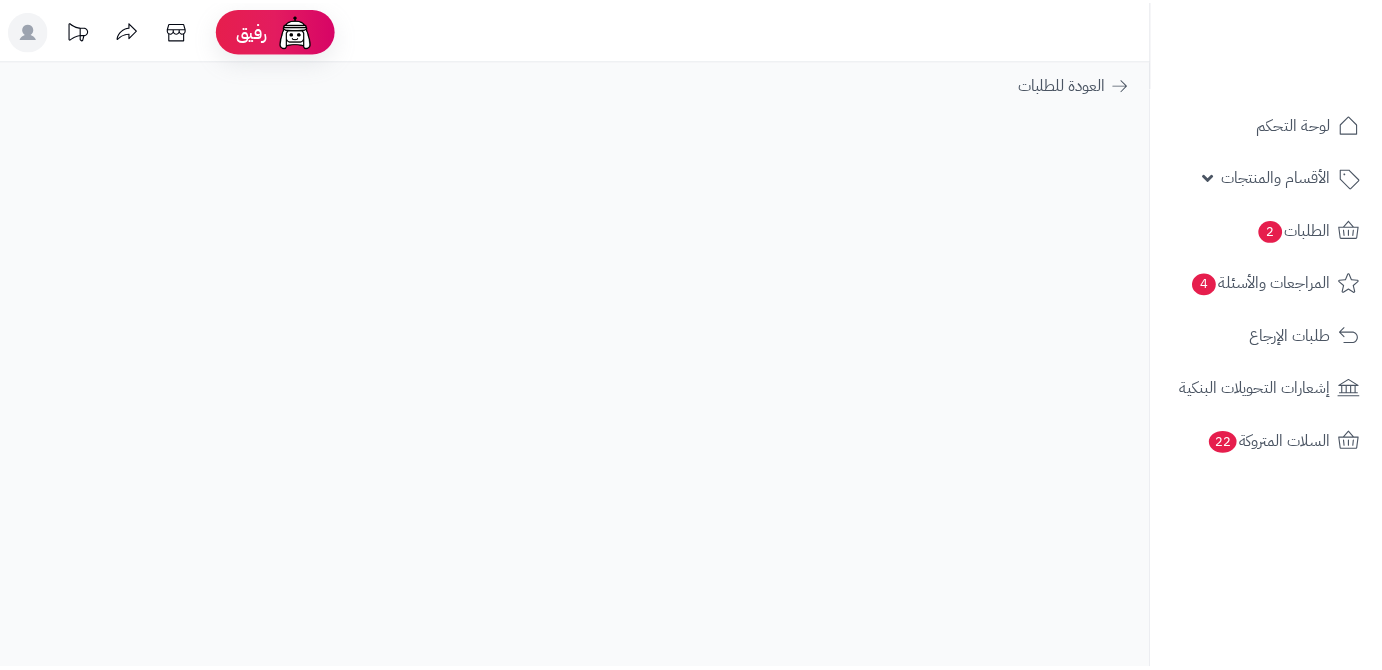 scroll, scrollTop: 0, scrollLeft: 0, axis: both 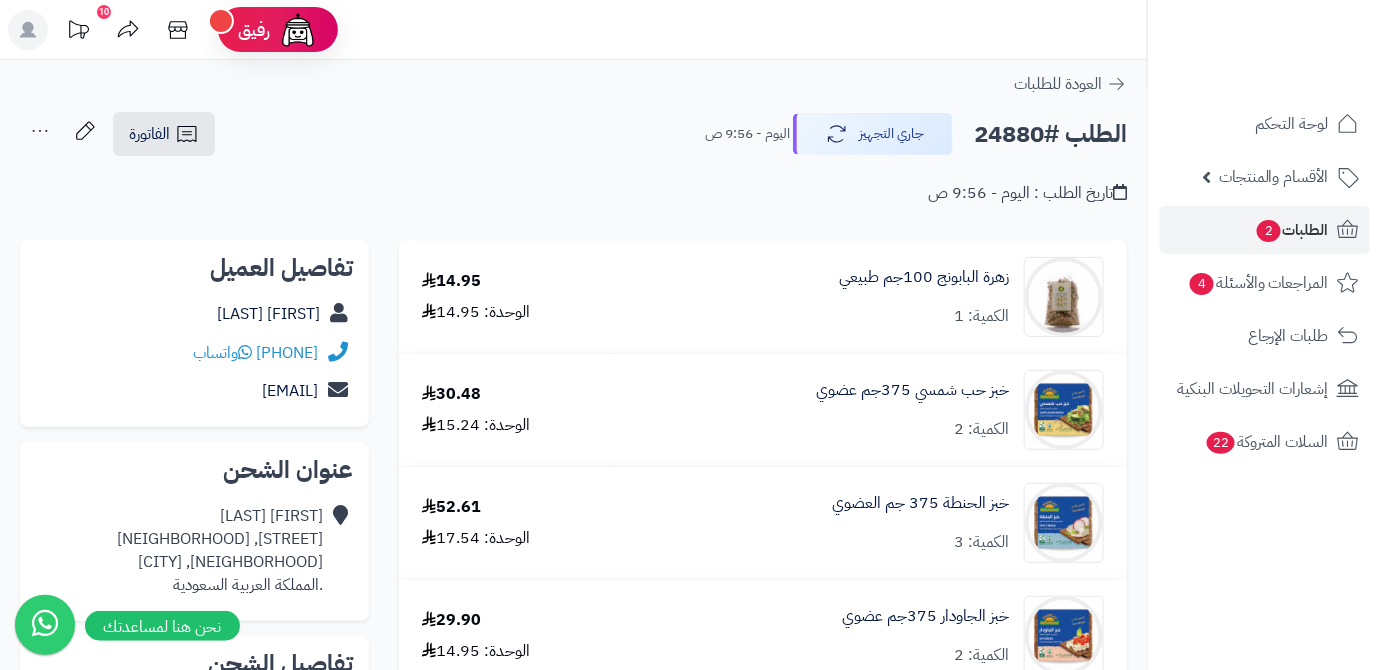 drag, startPoint x: 235, startPoint y: 319, endPoint x: 322, endPoint y: 326, distance: 87.28116 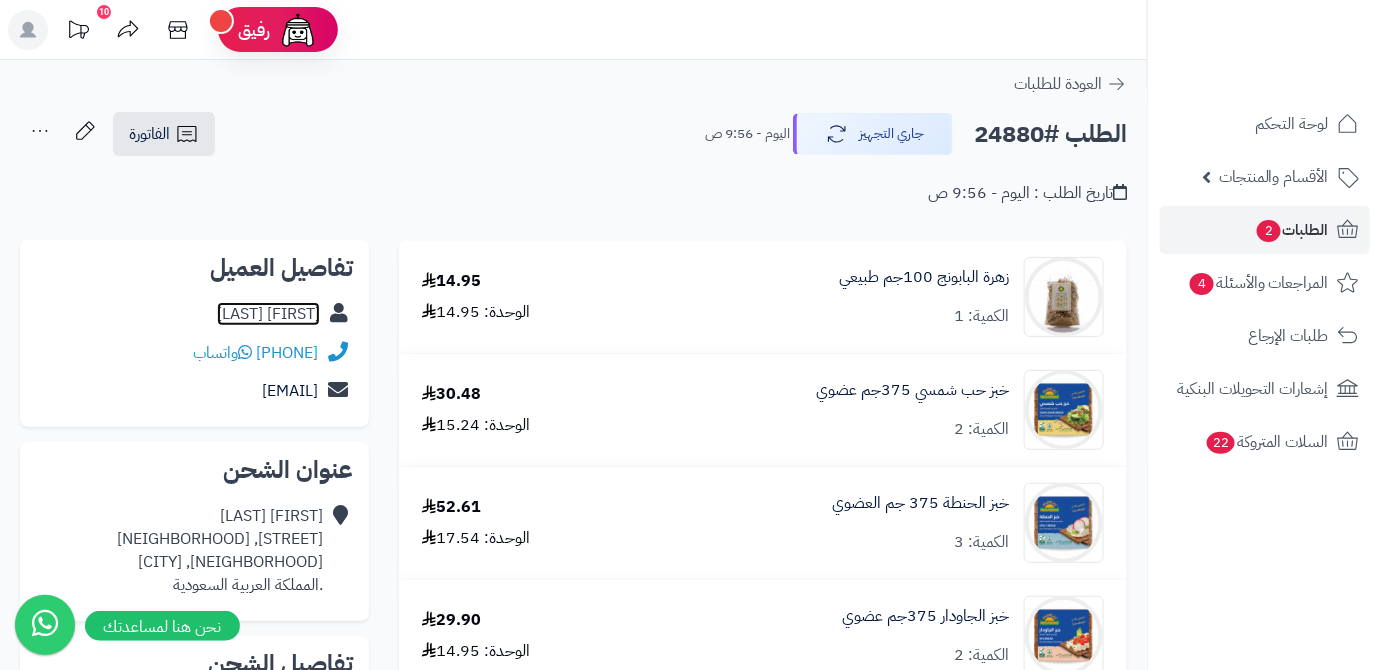 copy on "نافلين  الرويلي" 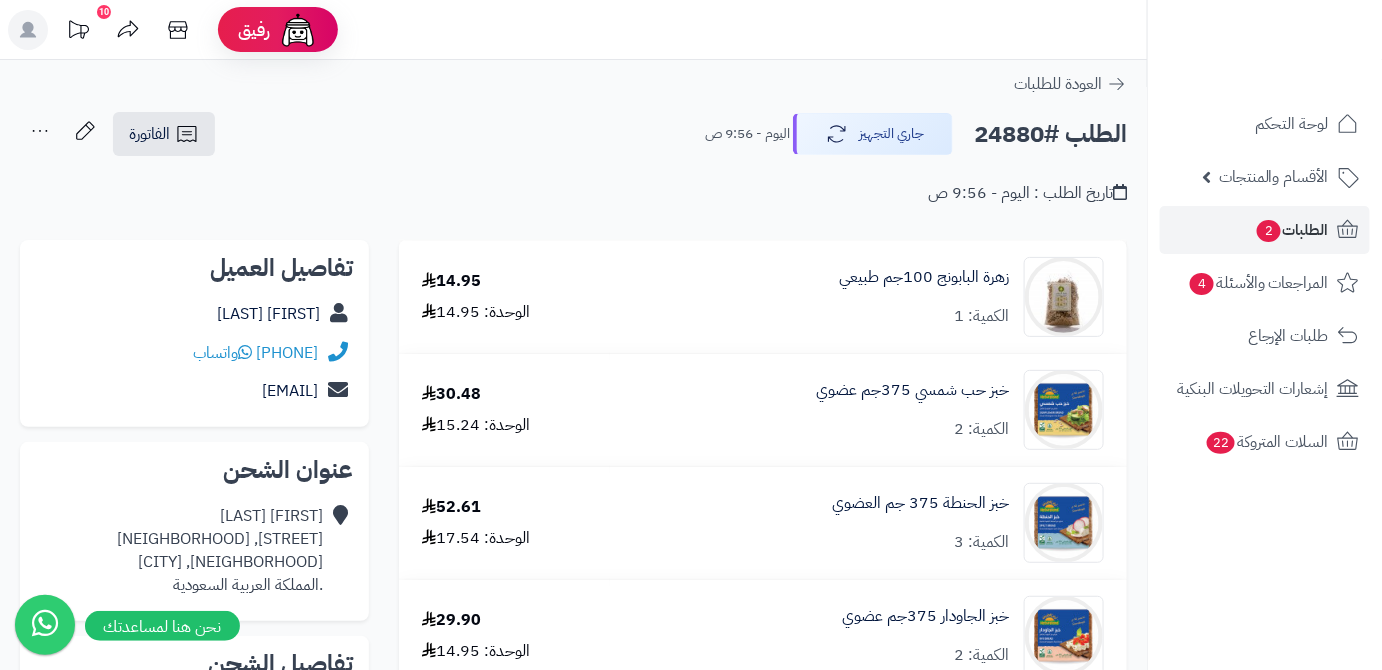drag, startPoint x: 201, startPoint y: 347, endPoint x: 343, endPoint y: 357, distance: 142.35168 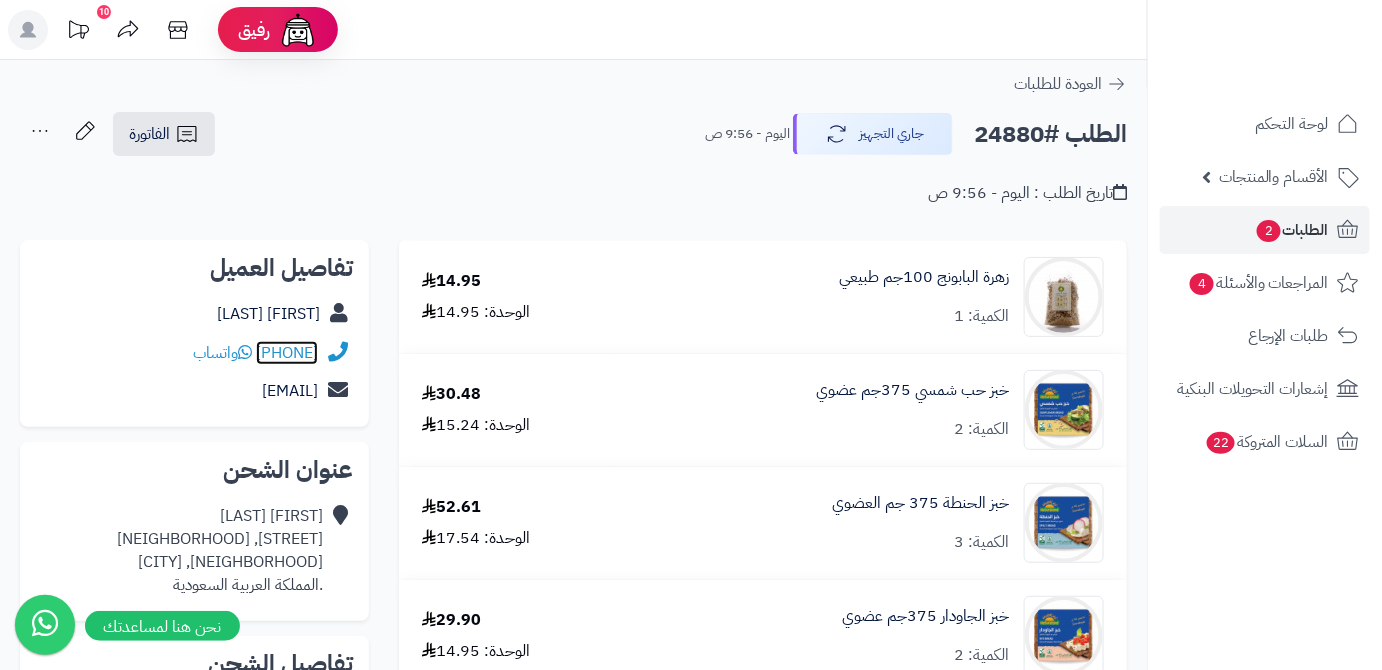 copy on "966541689025" 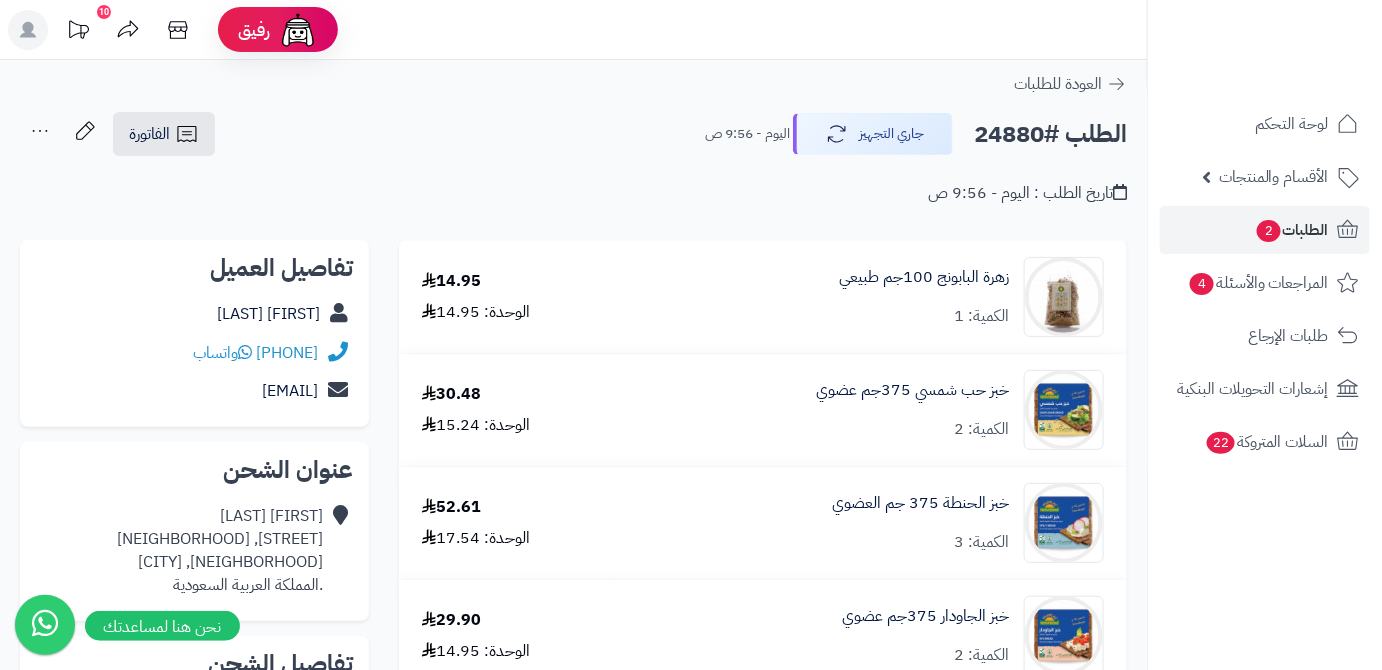drag, startPoint x: 176, startPoint y: 387, endPoint x: 348, endPoint y: 409, distance: 173.40128 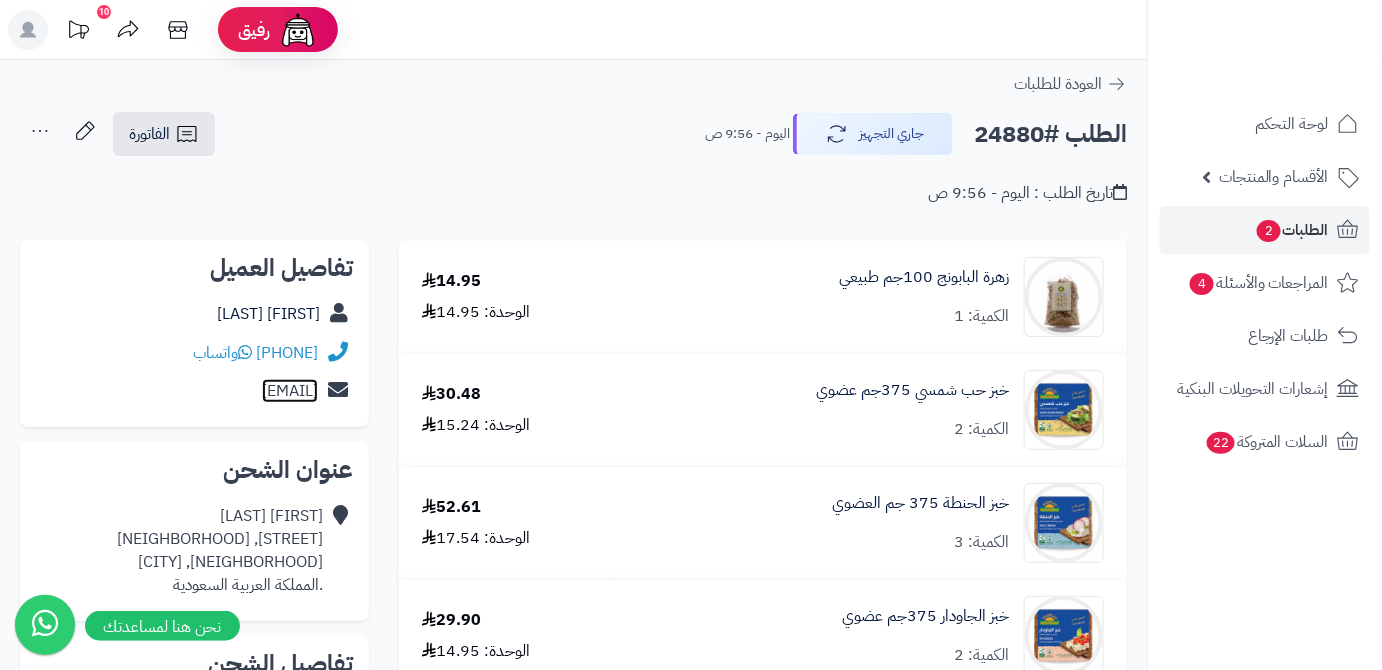 copy on "kiwifeb@gmail.com" 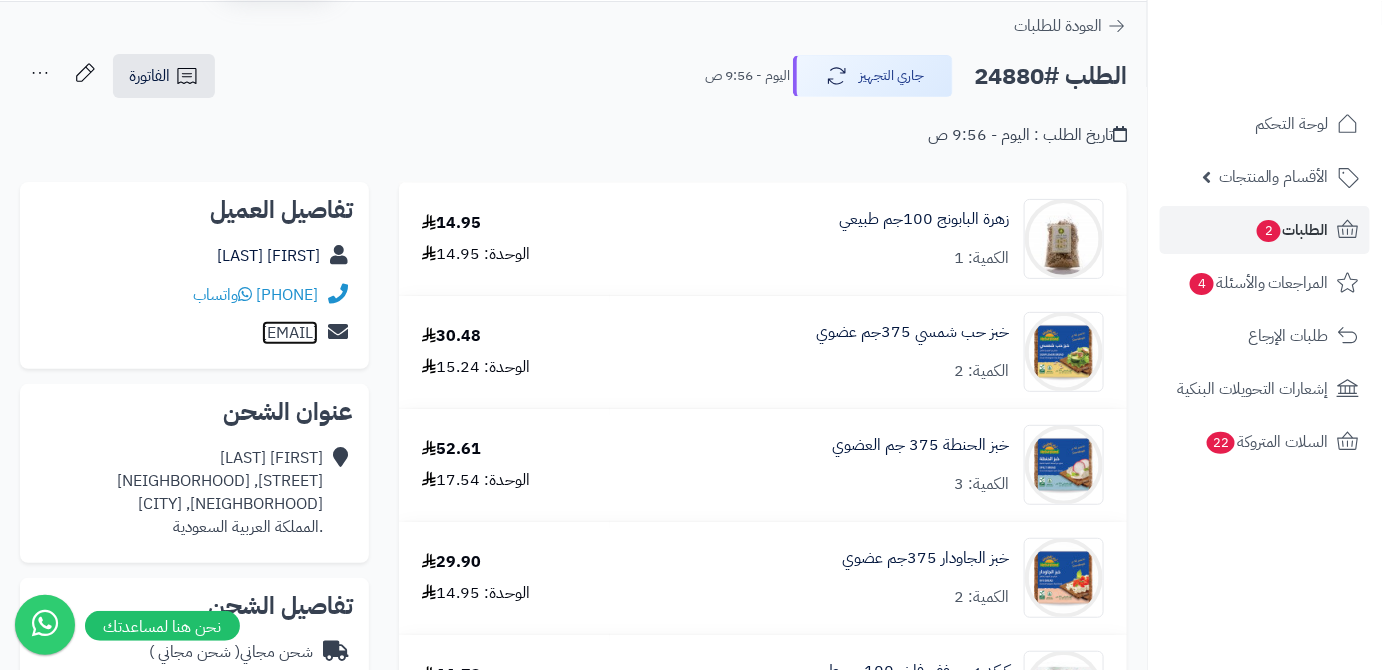 scroll, scrollTop: 90, scrollLeft: 0, axis: vertical 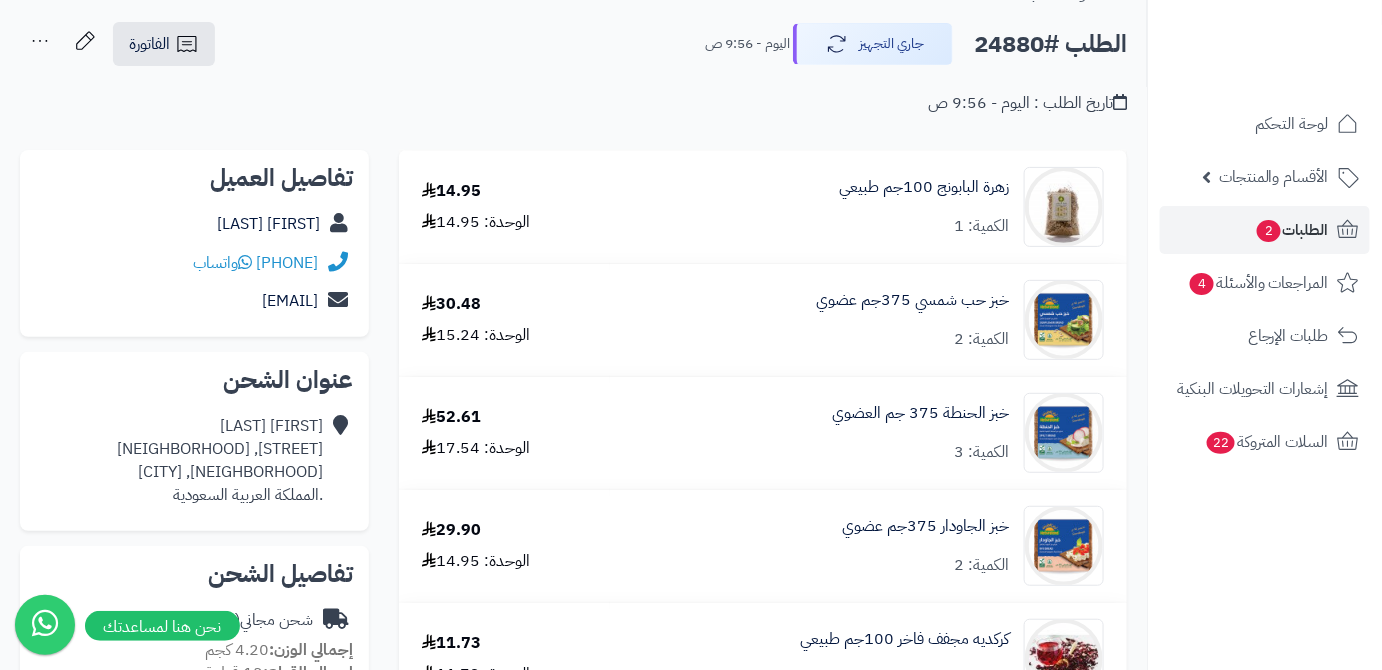 click on "الطلب #24880" at bounding box center (1050, 44) 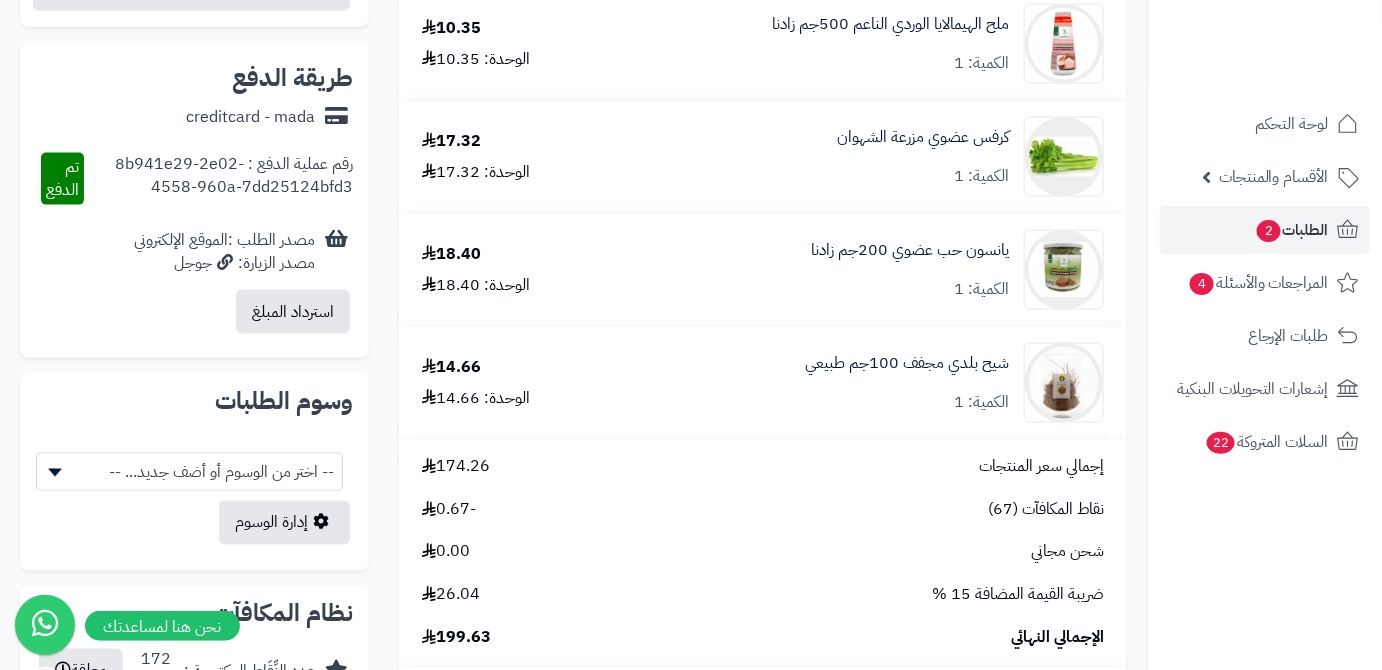 scroll, scrollTop: 1000, scrollLeft: 0, axis: vertical 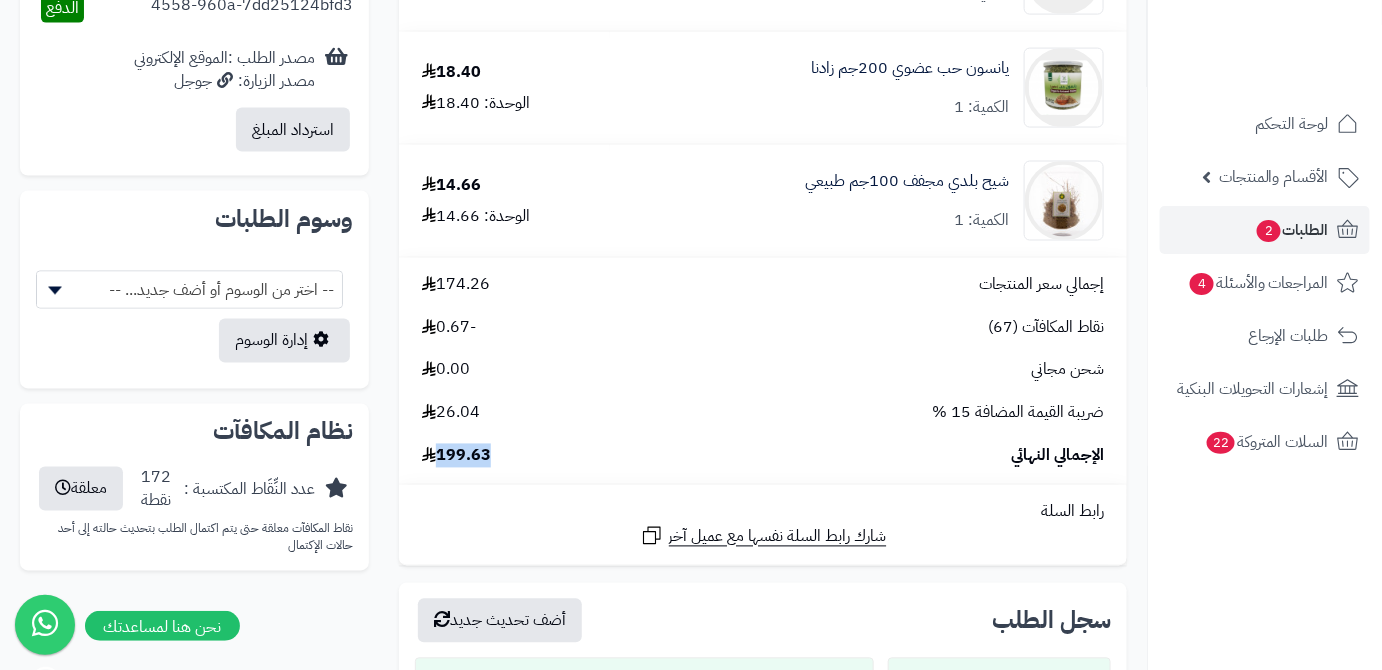 drag, startPoint x: 440, startPoint y: 459, endPoint x: 491, endPoint y: 470, distance: 52.17279 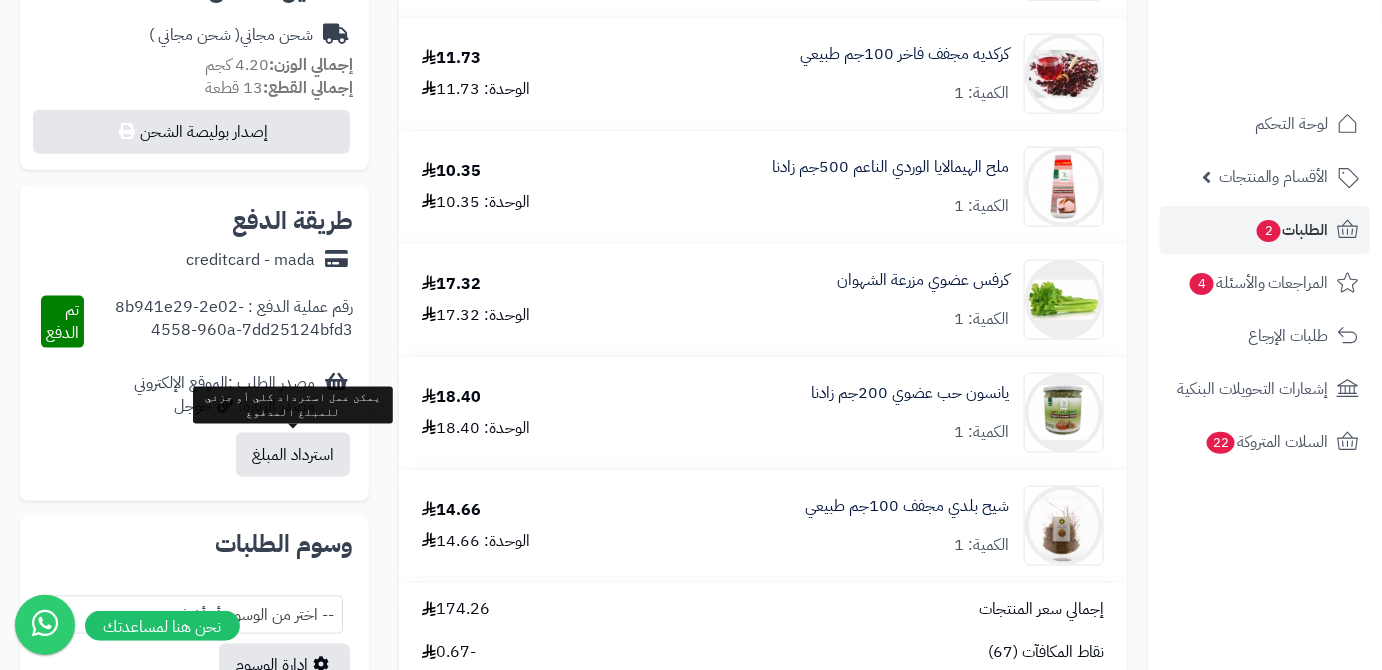 scroll, scrollTop: 545, scrollLeft: 0, axis: vertical 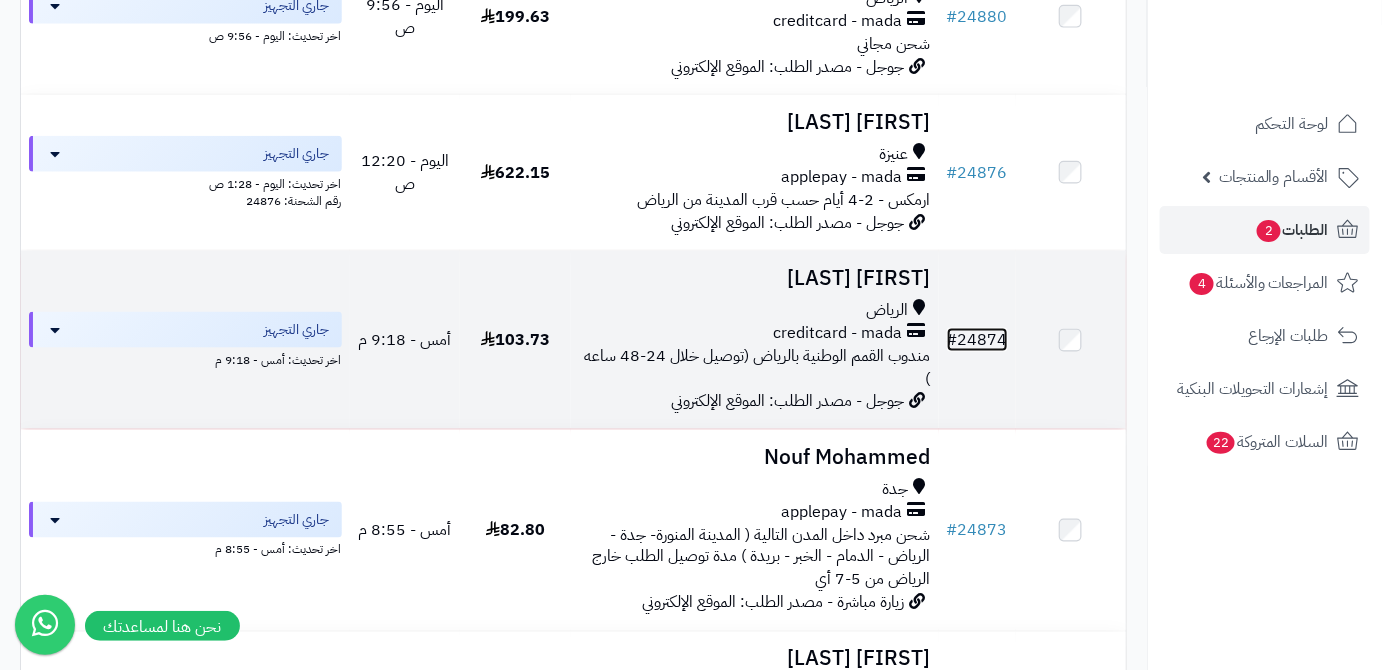 click on "# 24874" at bounding box center (977, 340) 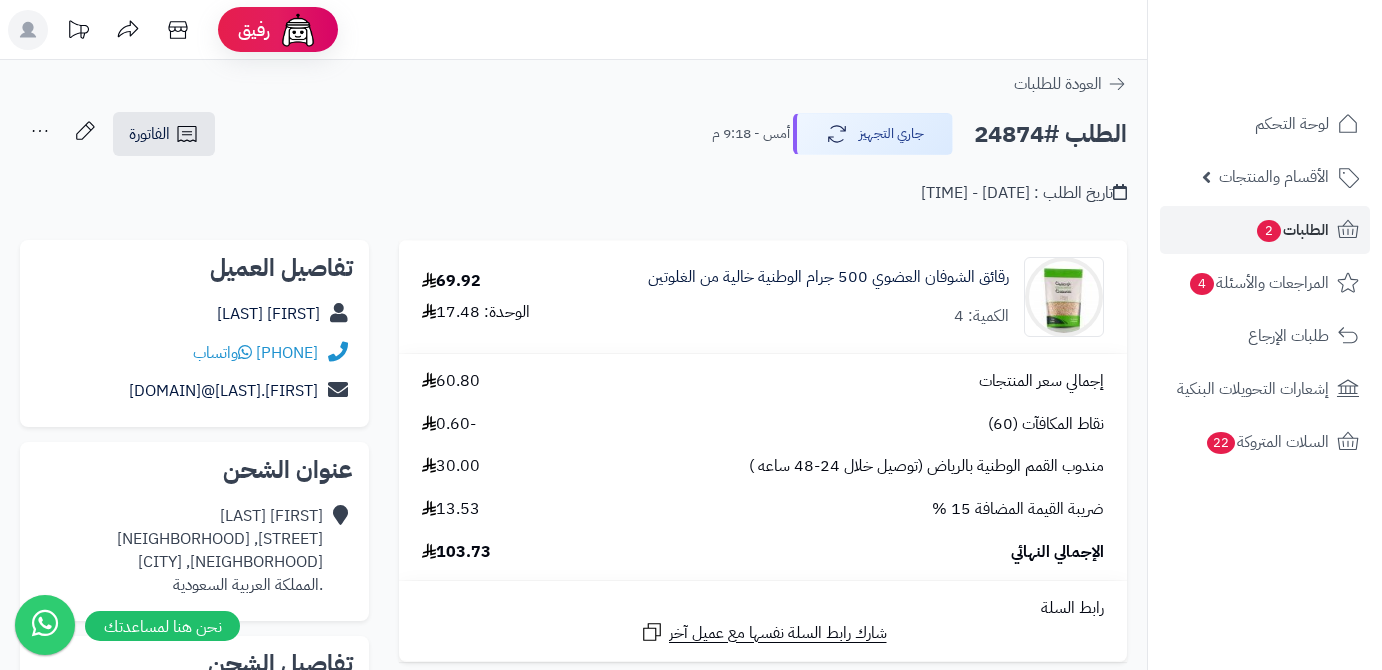 scroll, scrollTop: 0, scrollLeft: 0, axis: both 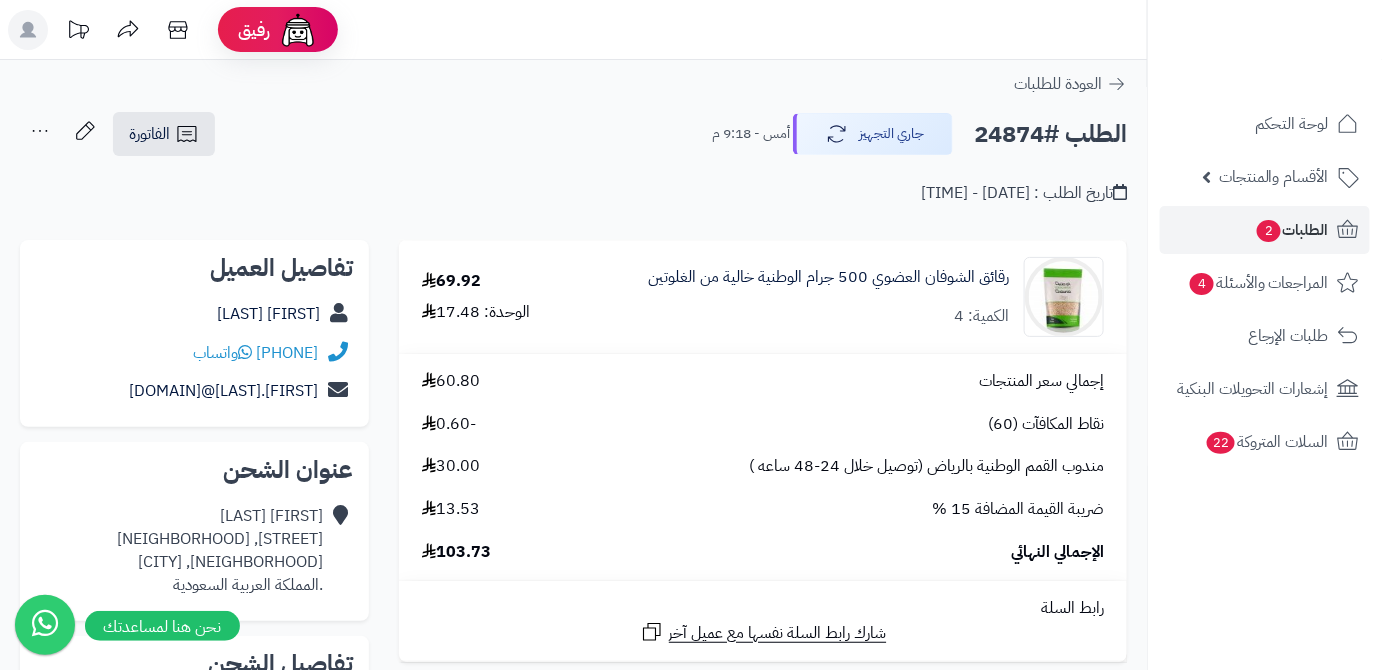click on "الطلب #24874" at bounding box center [1050, 134] 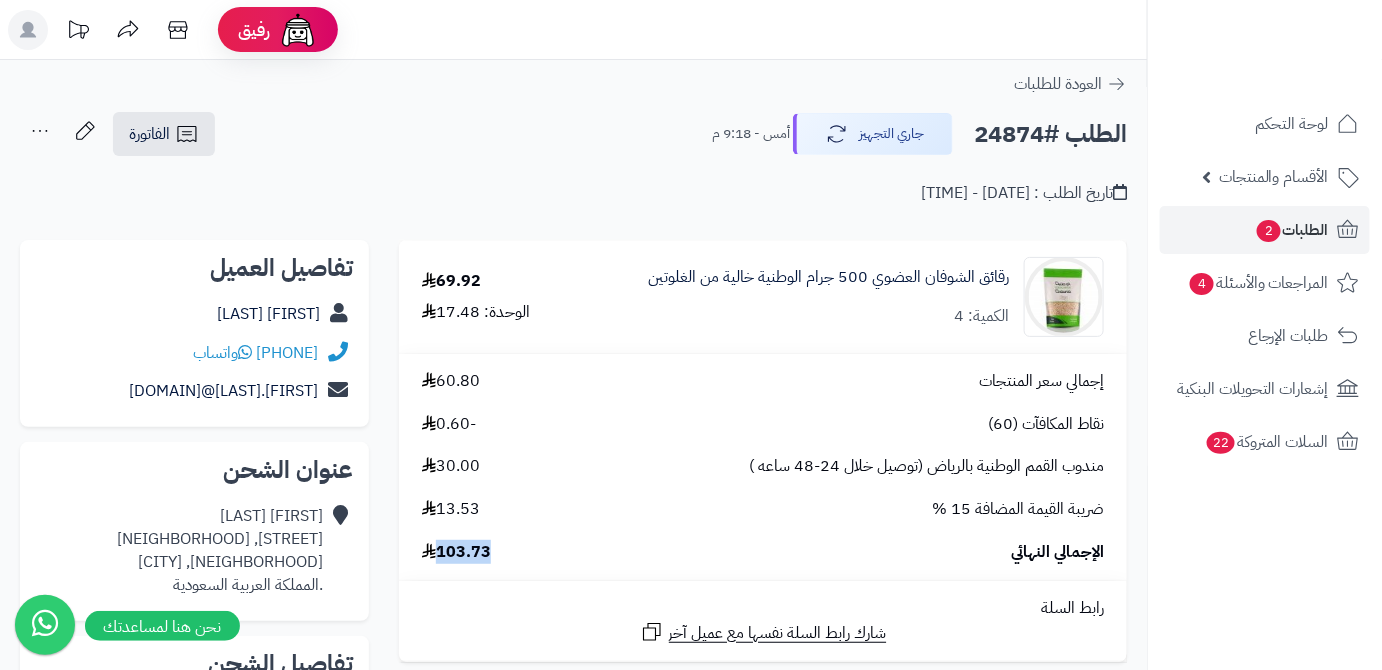 drag, startPoint x: 435, startPoint y: 557, endPoint x: 512, endPoint y: 563, distance: 77.23341 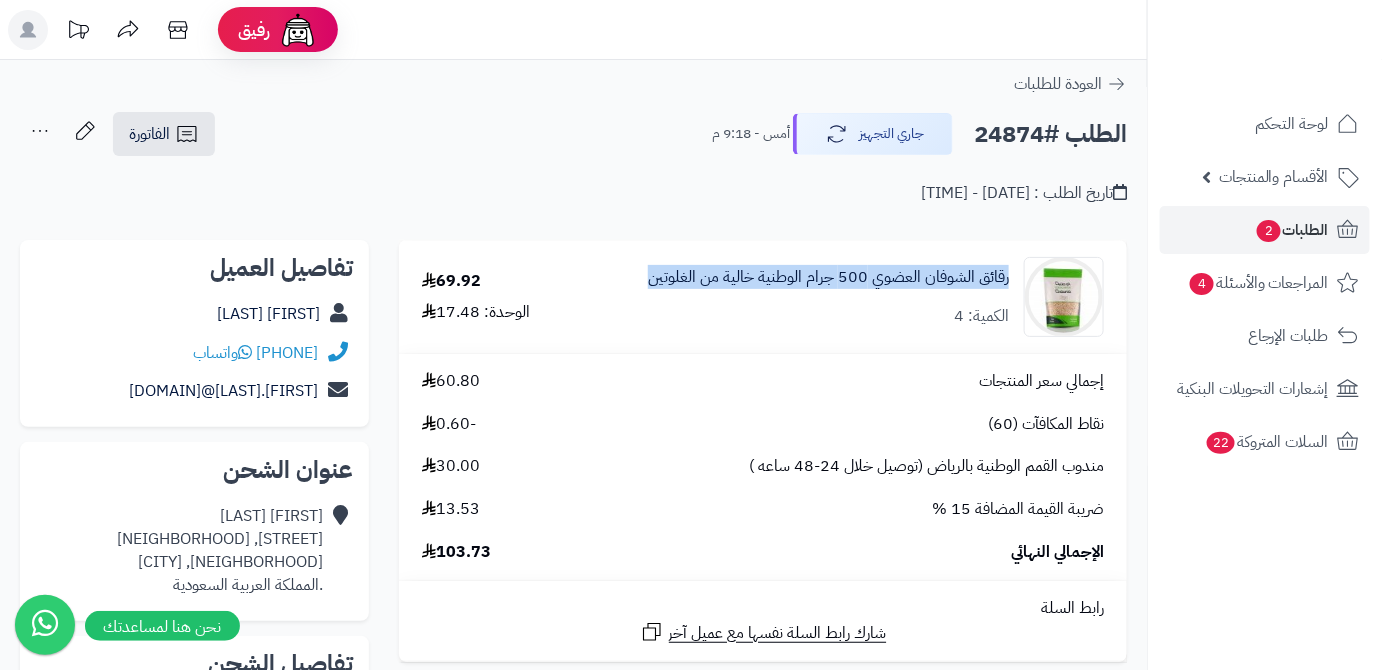 drag, startPoint x: 1015, startPoint y: 273, endPoint x: 621, endPoint y: 289, distance: 394.32474 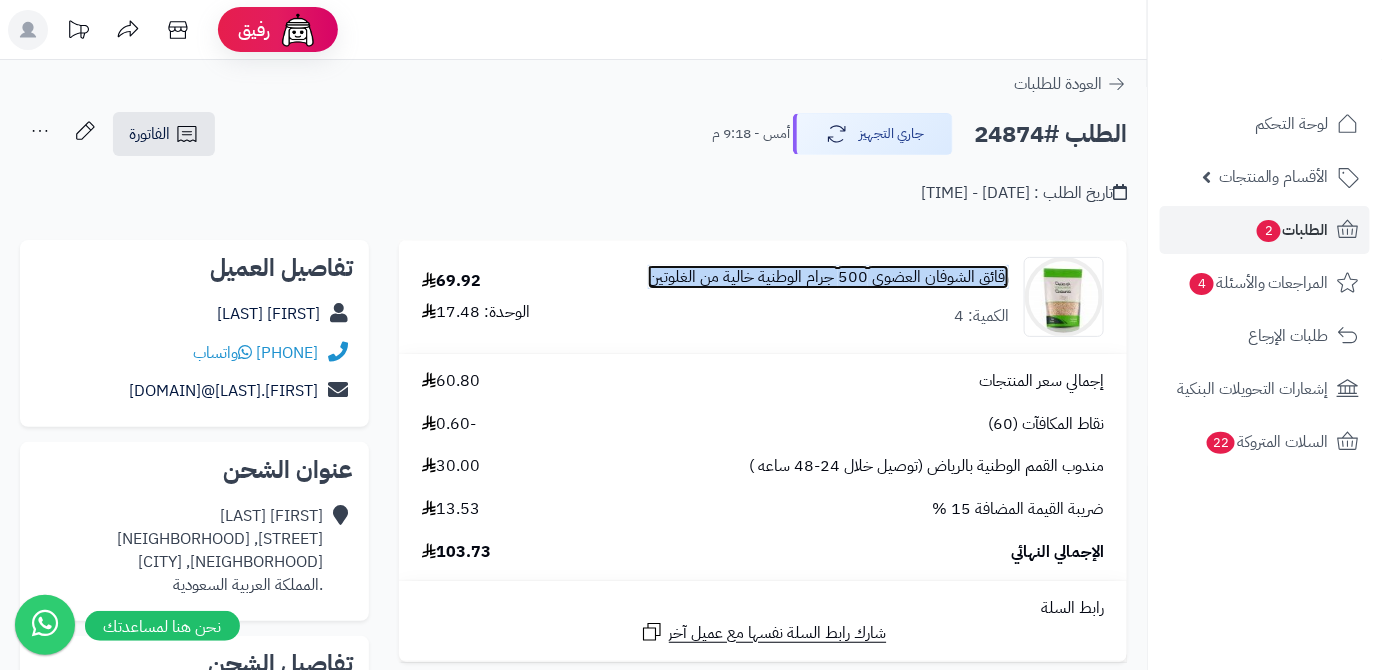 copy on "رقائق الشوفان العضوي 500 جرام الوطنية خالية من الغلوتين" 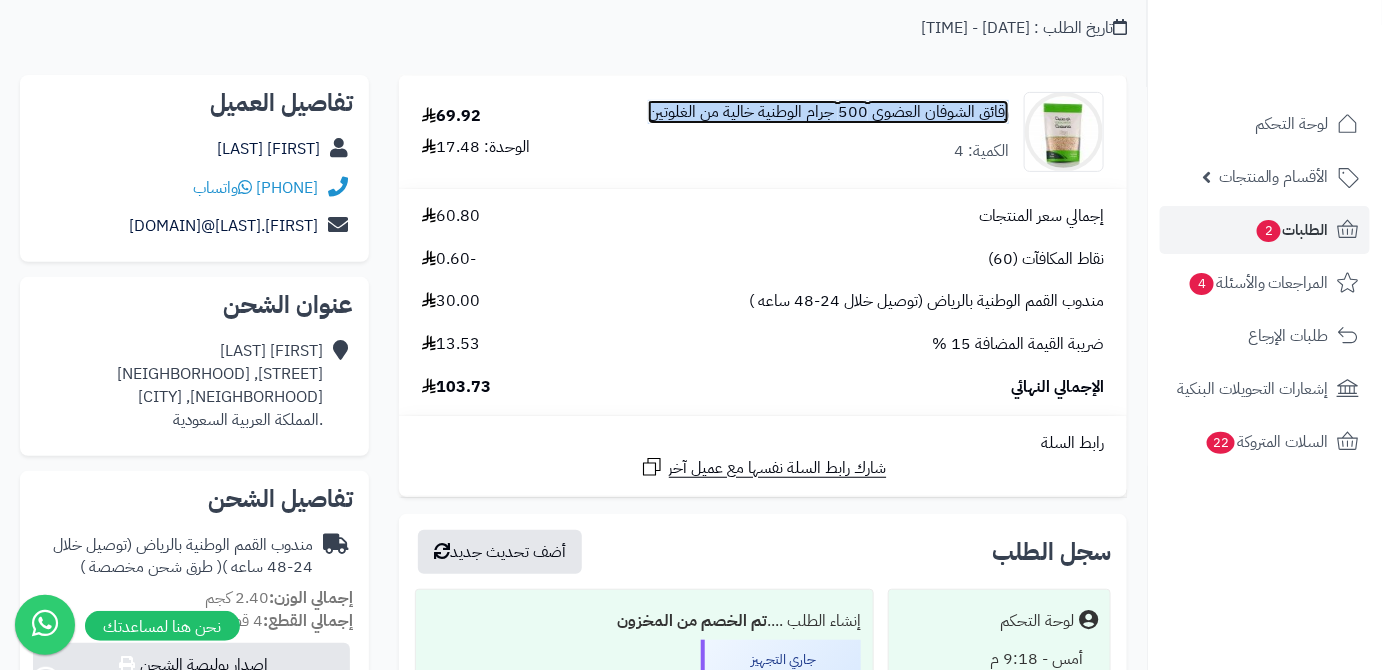scroll, scrollTop: 272, scrollLeft: 0, axis: vertical 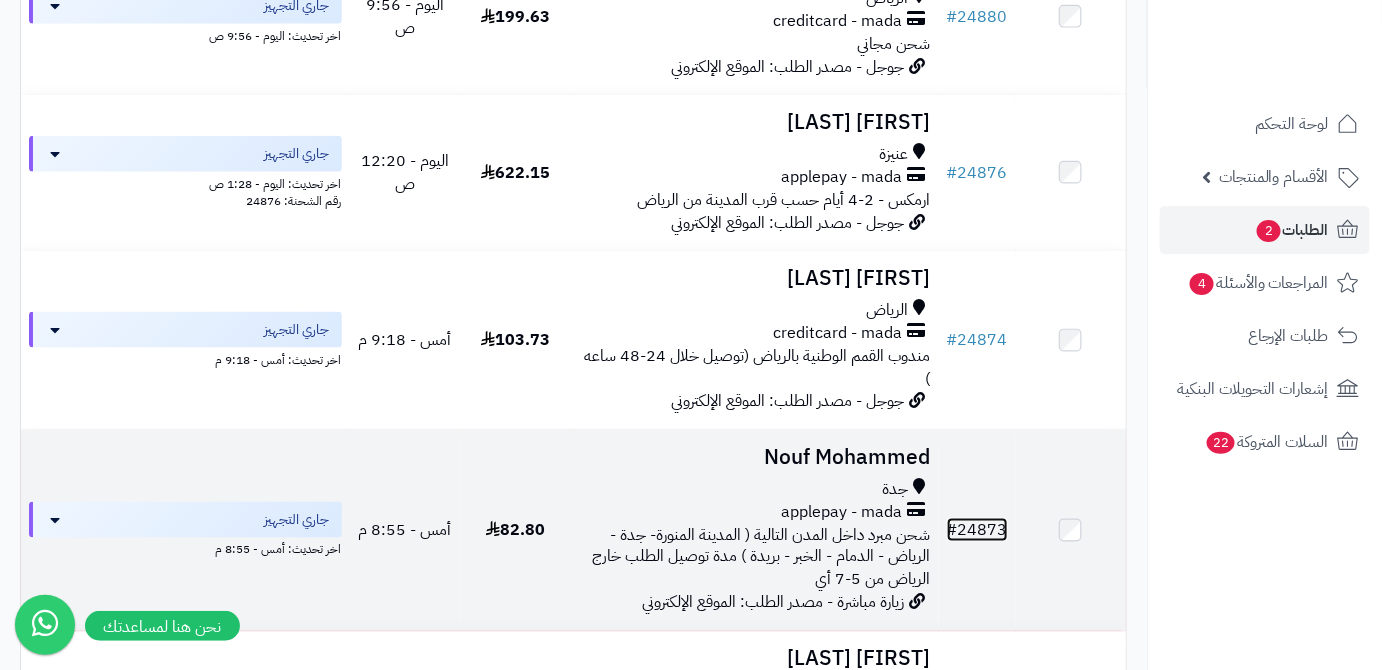 click on "# 24873" at bounding box center [977, 530] 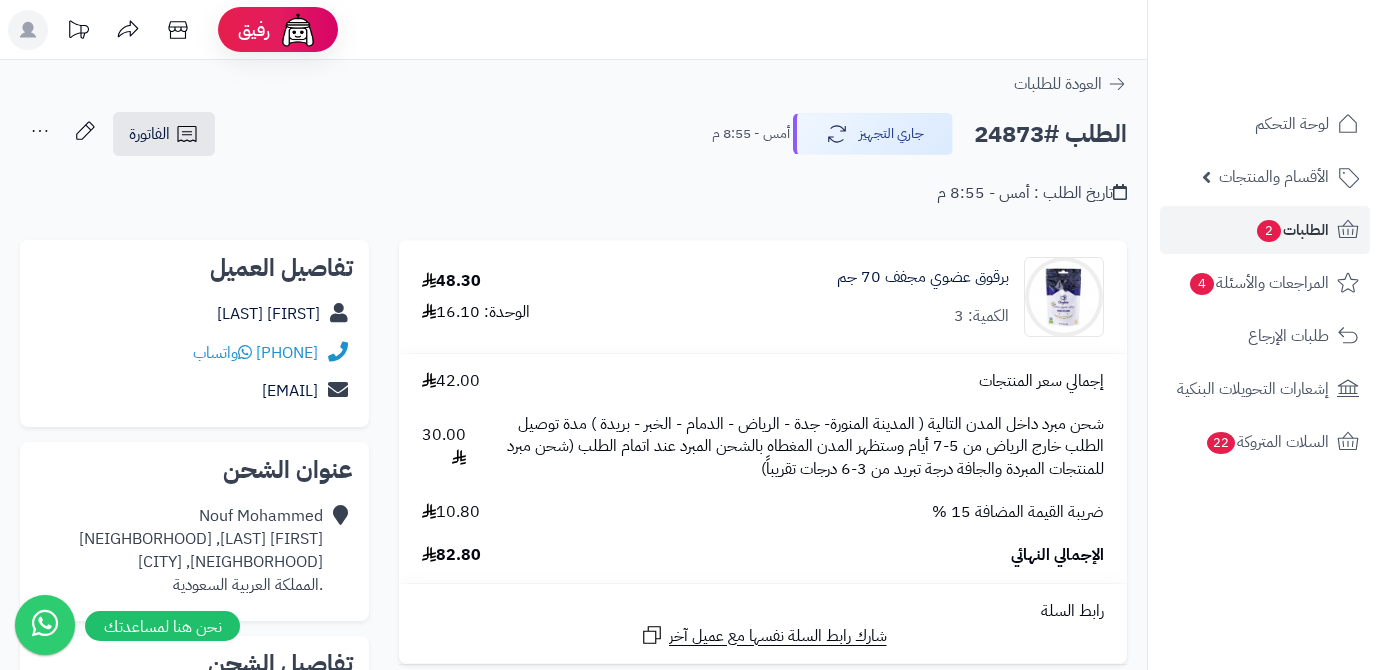 scroll, scrollTop: 0, scrollLeft: 0, axis: both 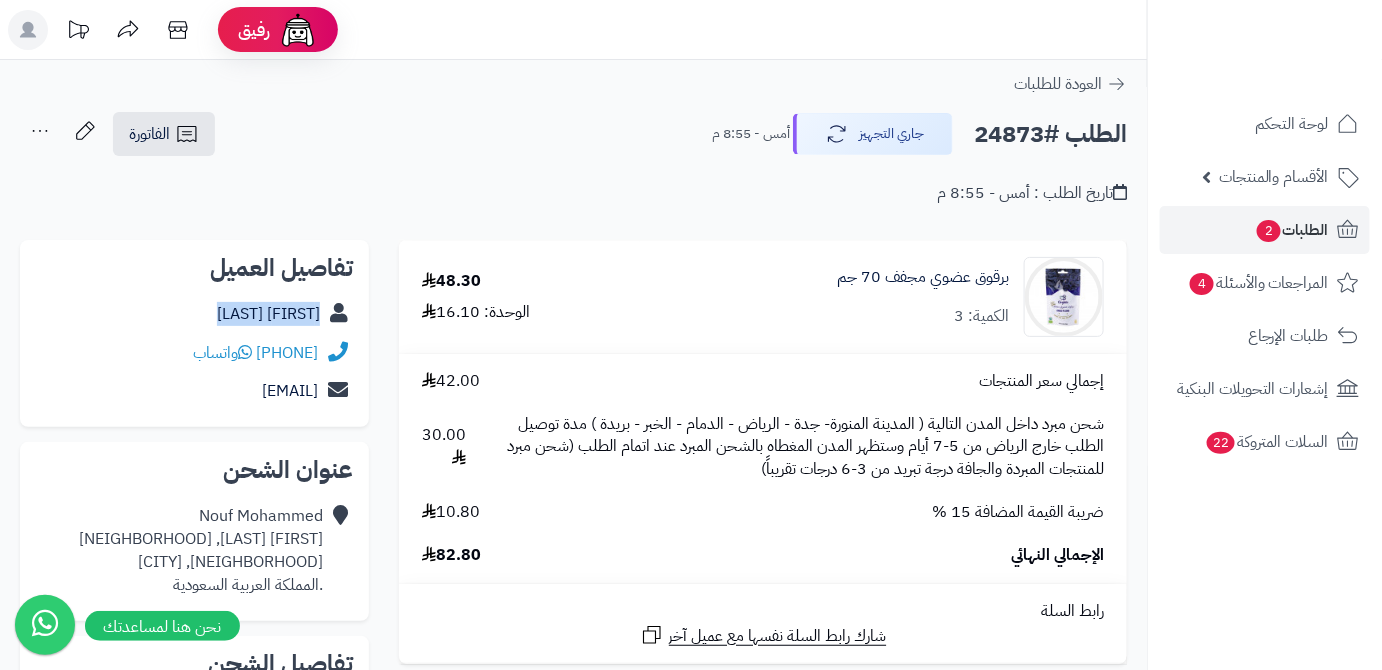 drag, startPoint x: 191, startPoint y: 312, endPoint x: 325, endPoint y: 321, distance: 134.3019 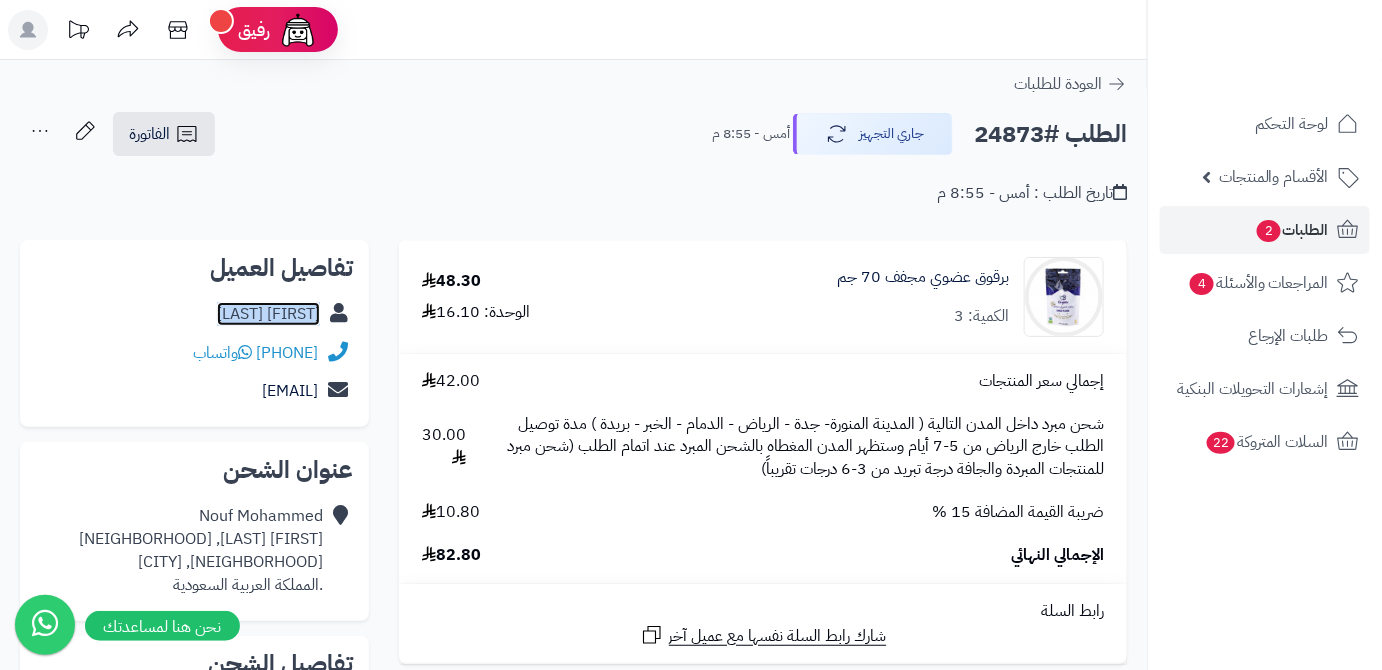 copy on "[FIRST] [LAST]" 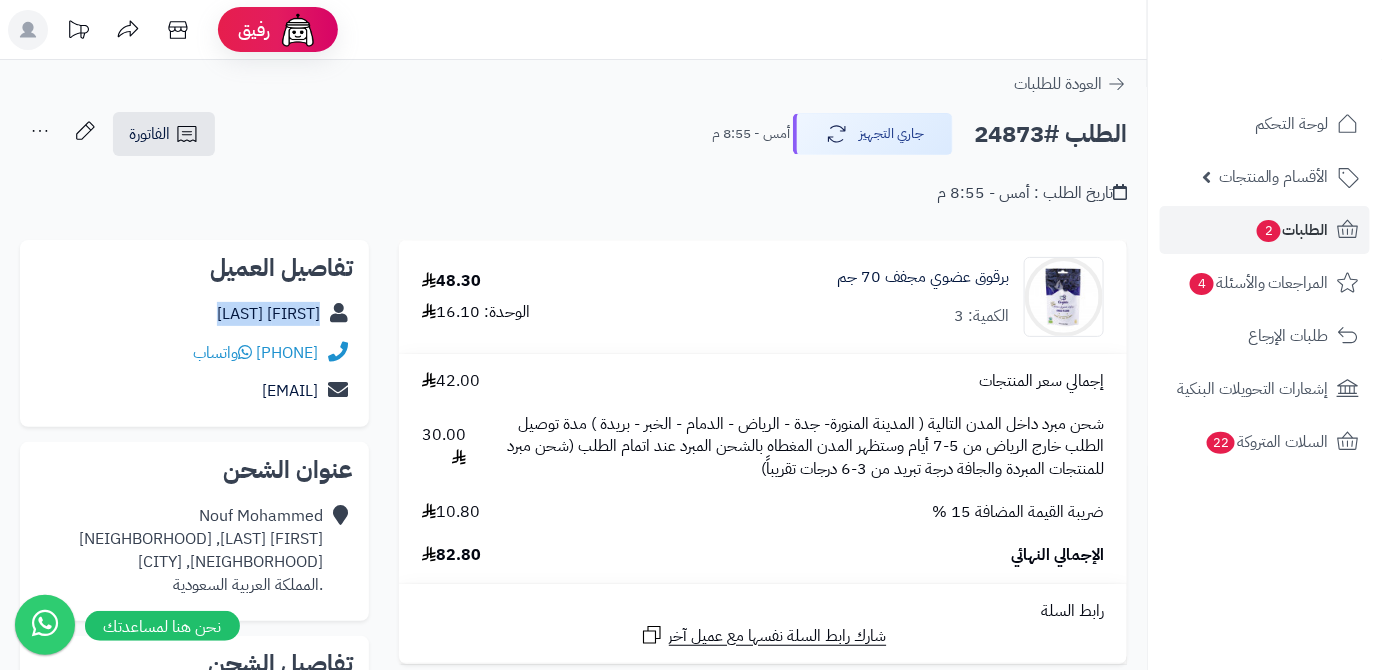 drag, startPoint x: 201, startPoint y: 349, endPoint x: 322, endPoint y: 352, distance: 121.037186 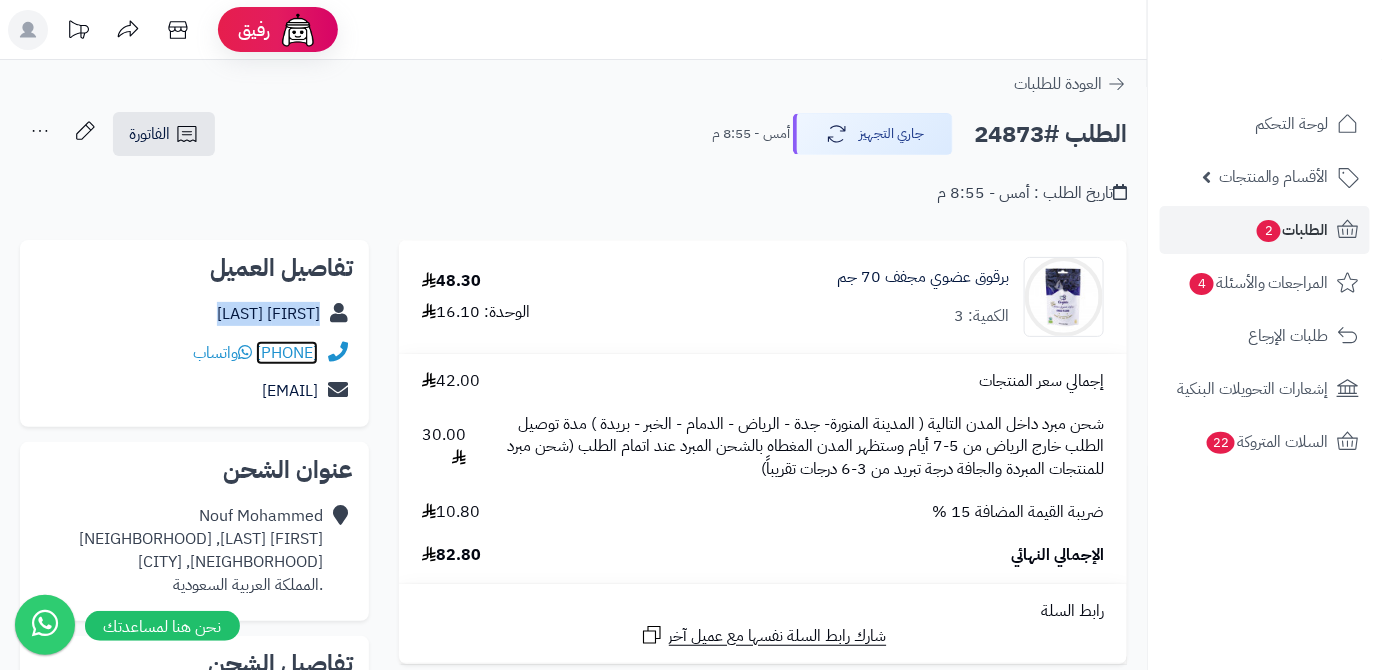 copy on "[PHONE]" 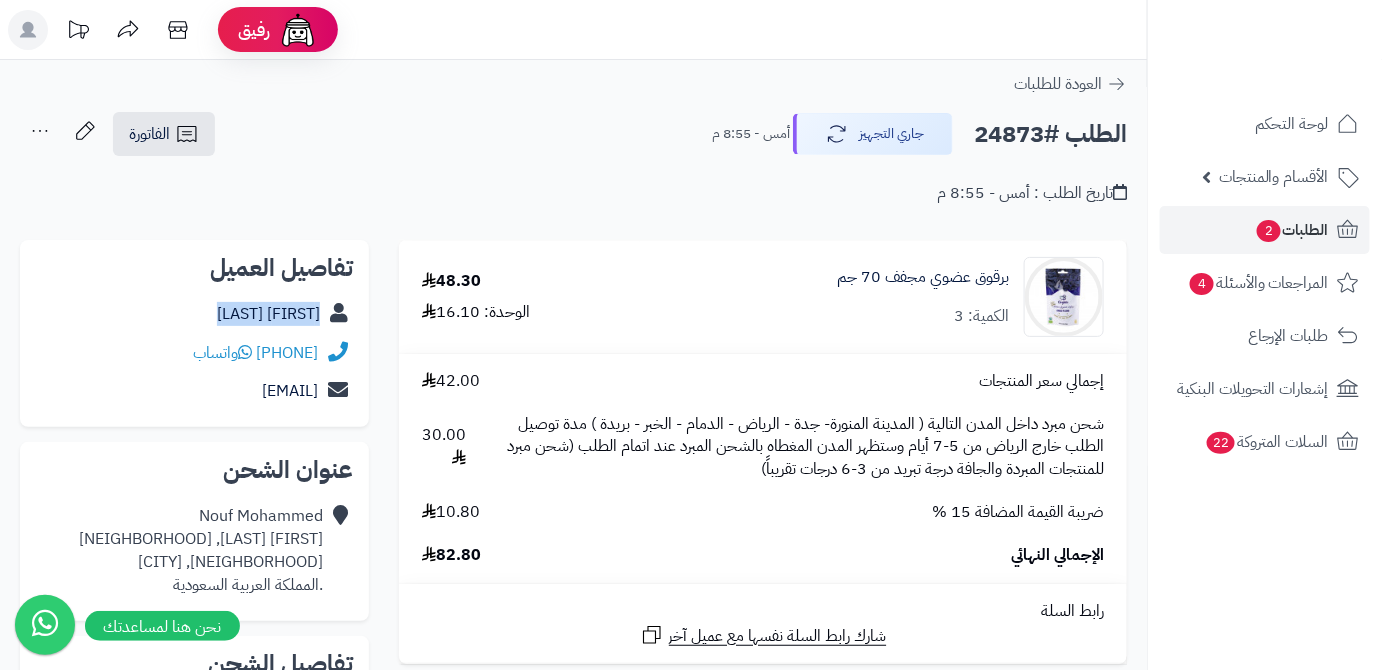 drag, startPoint x: 155, startPoint y: 396, endPoint x: 328, endPoint y: 408, distance: 173.41568 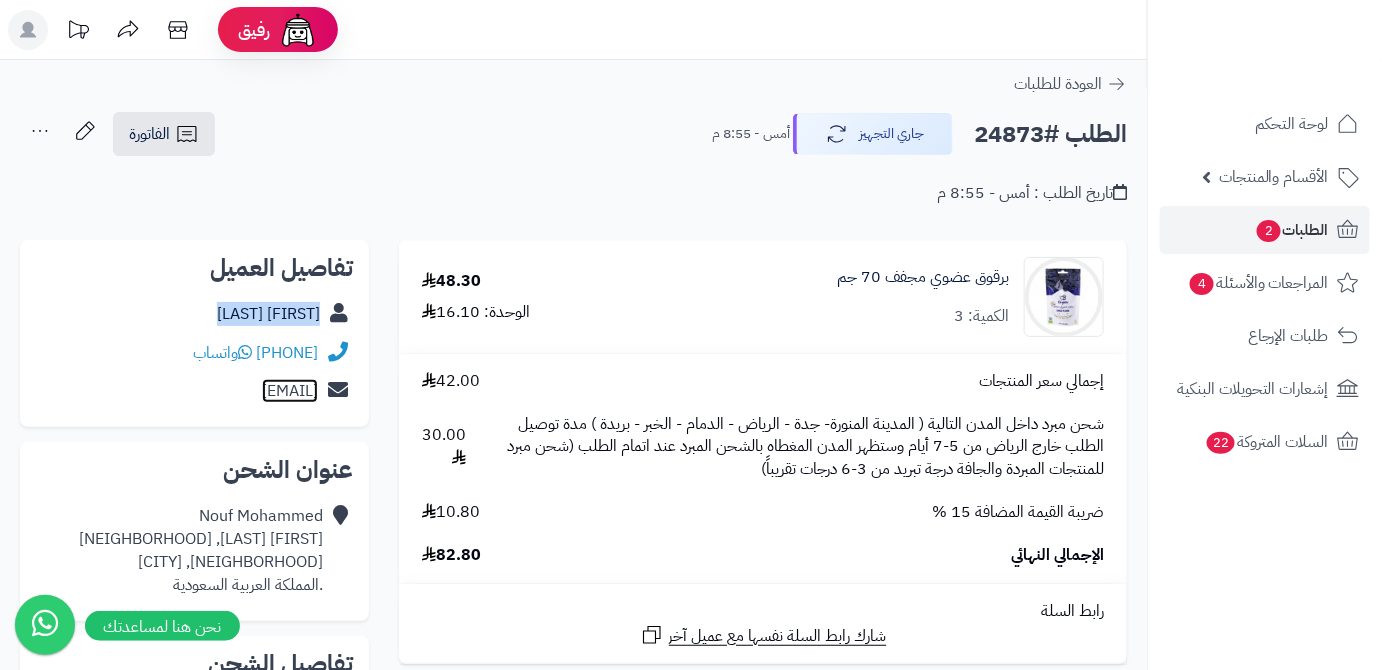 copy on "ofa234@hotmail.com" 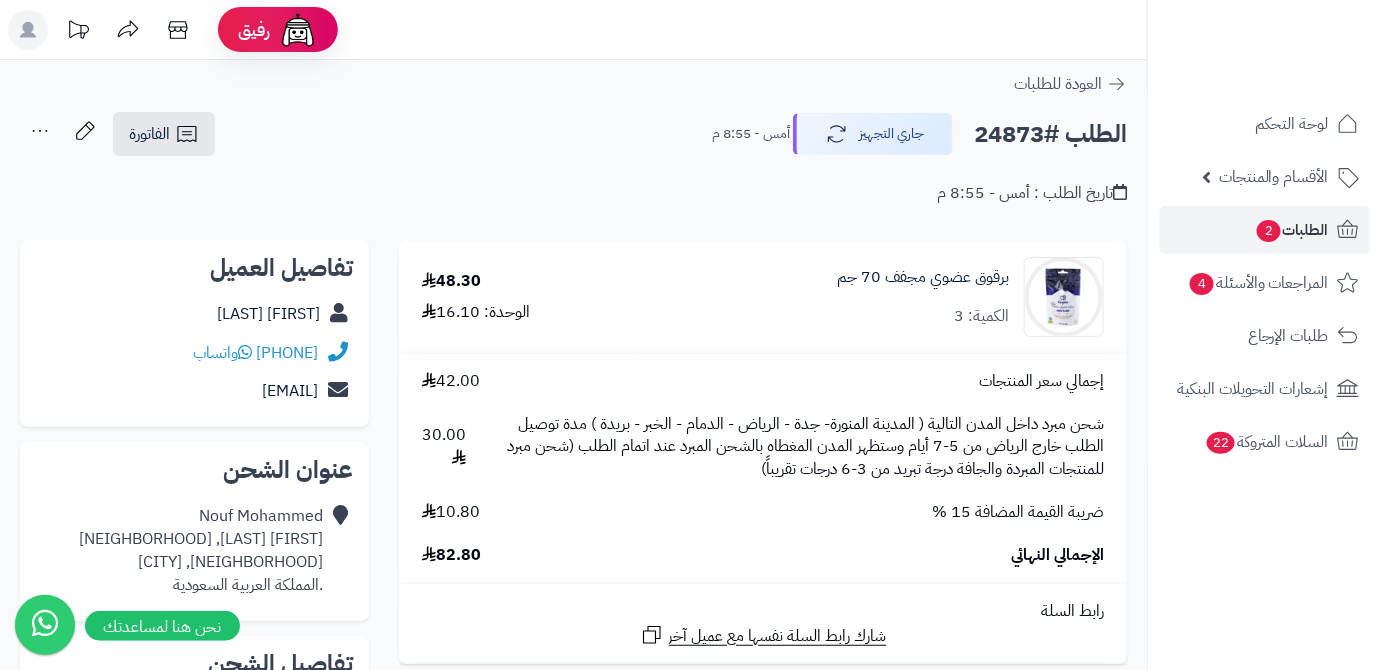 click on "الطلب #24873" at bounding box center [1050, 134] 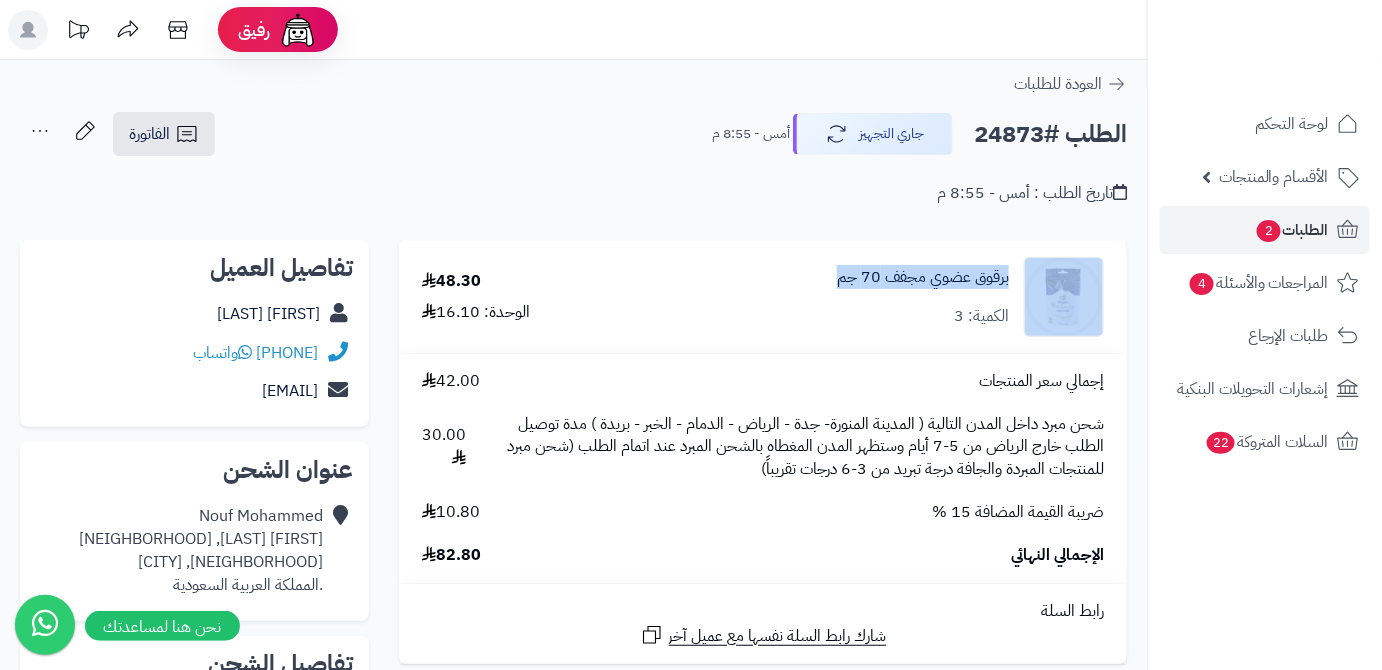 drag, startPoint x: 833, startPoint y: 276, endPoint x: 1028, endPoint y: 272, distance: 195.04102 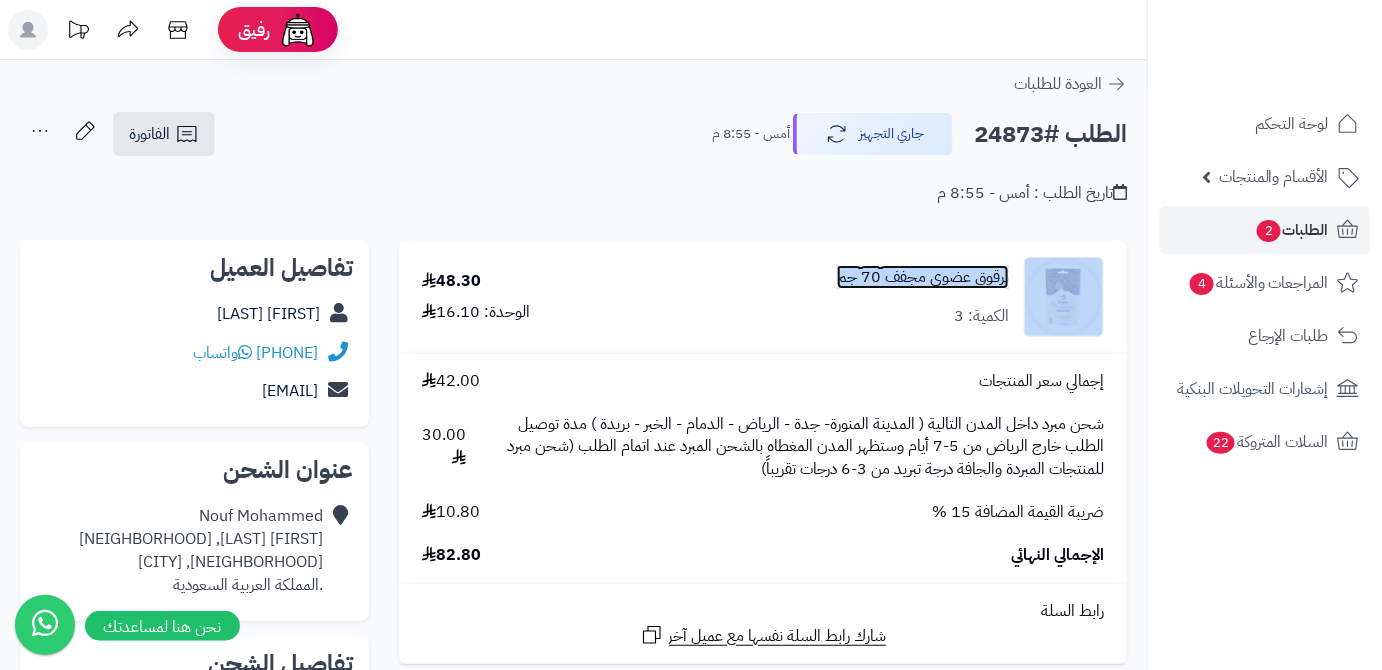 copy on "برقوق عضوي مجفف 70 جم" 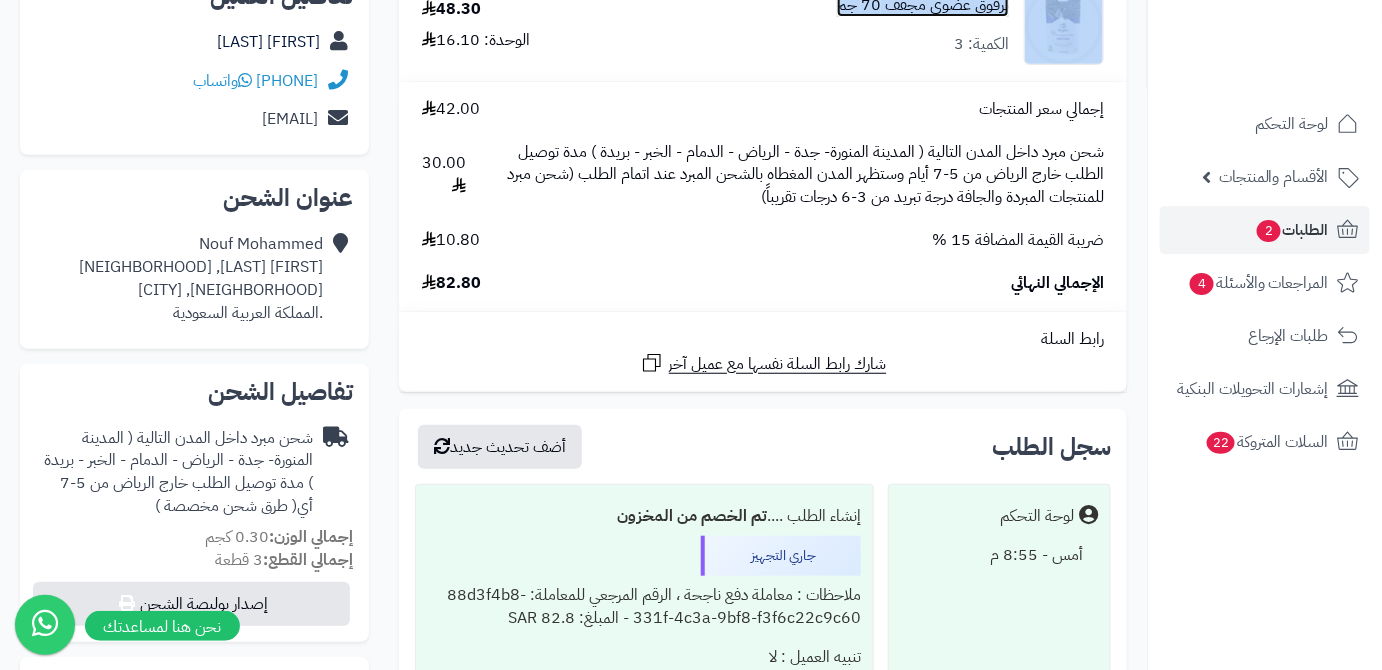 scroll, scrollTop: 0, scrollLeft: 0, axis: both 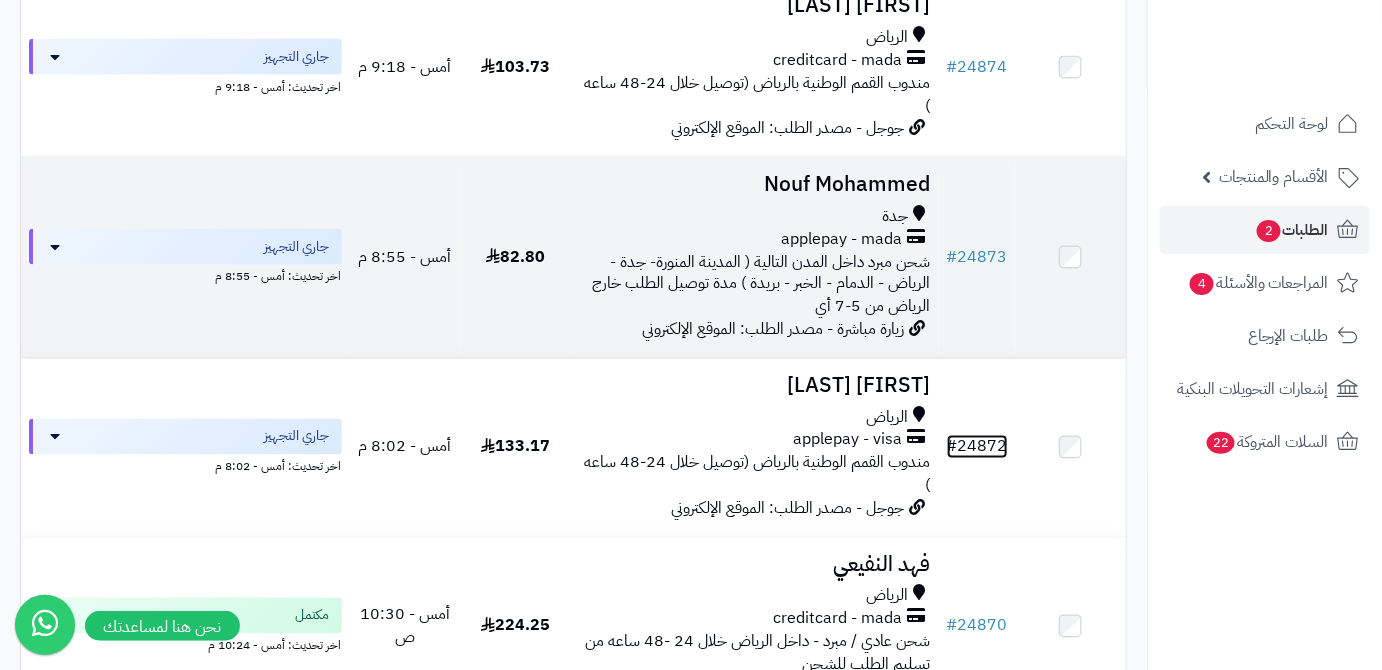 click on "# 24872" at bounding box center (977, 447) 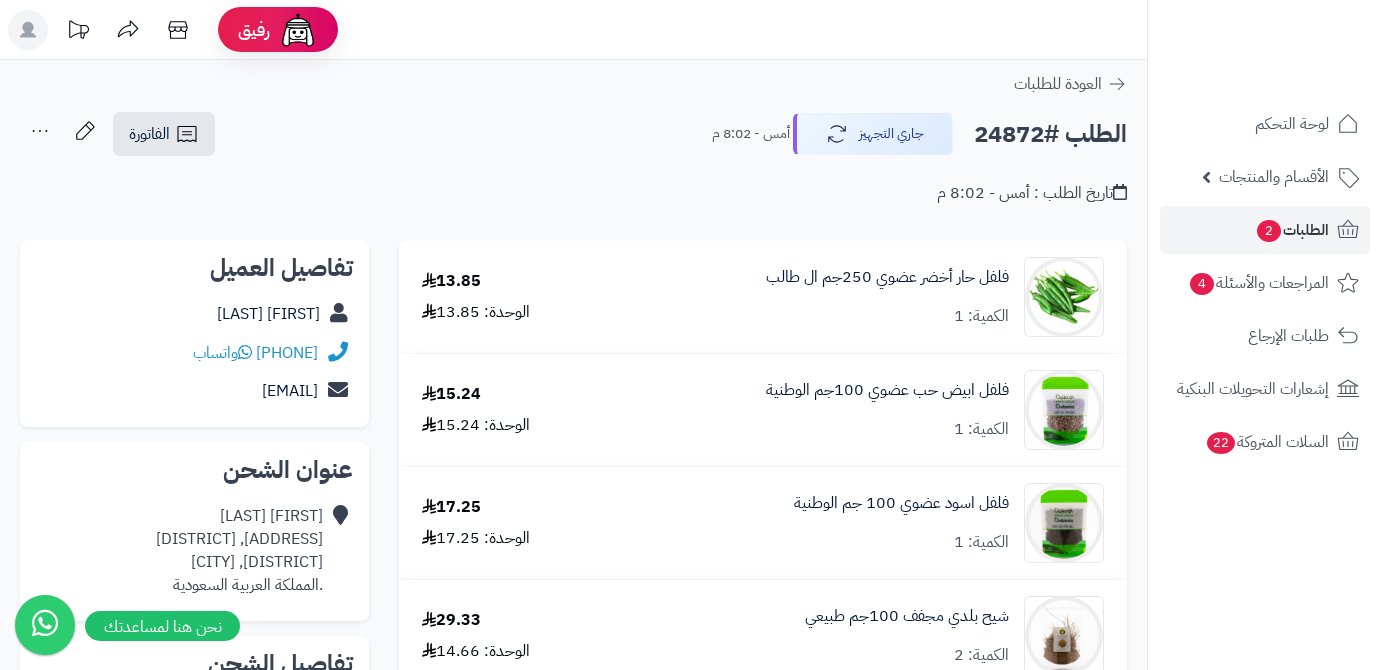 scroll, scrollTop: 0, scrollLeft: 0, axis: both 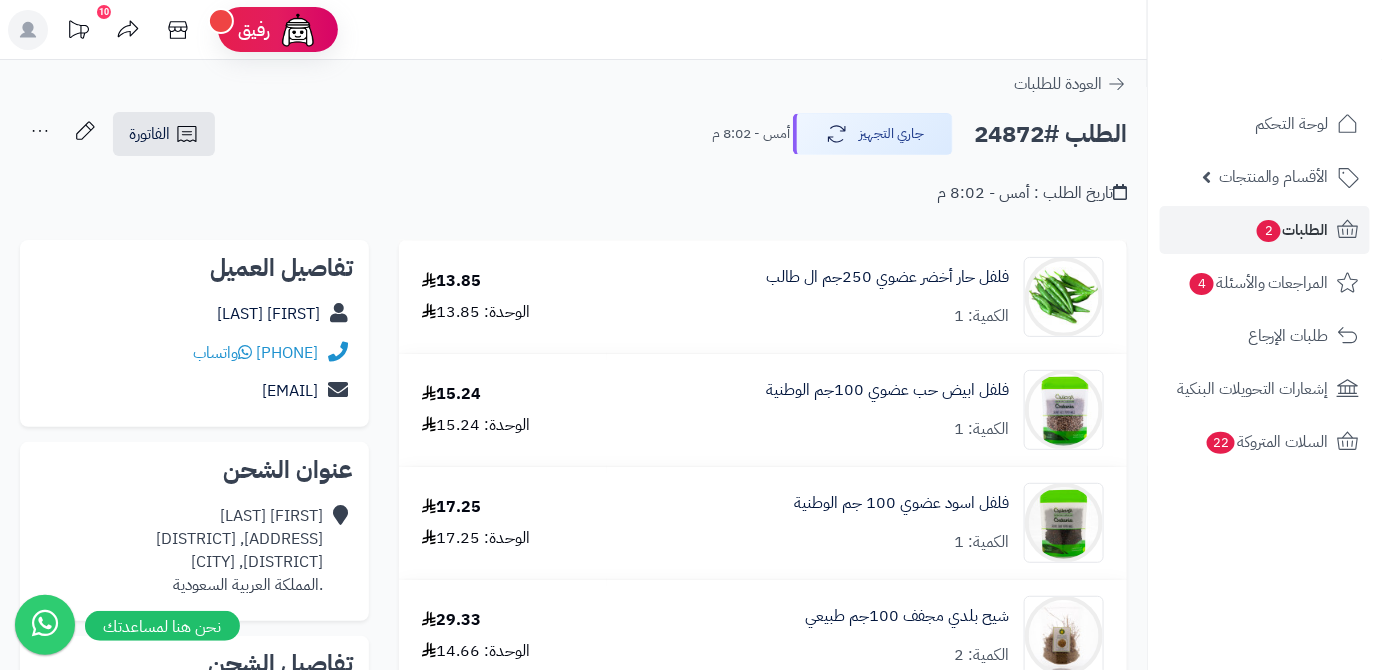 drag, startPoint x: 192, startPoint y: 317, endPoint x: 325, endPoint y: 320, distance: 133.03383 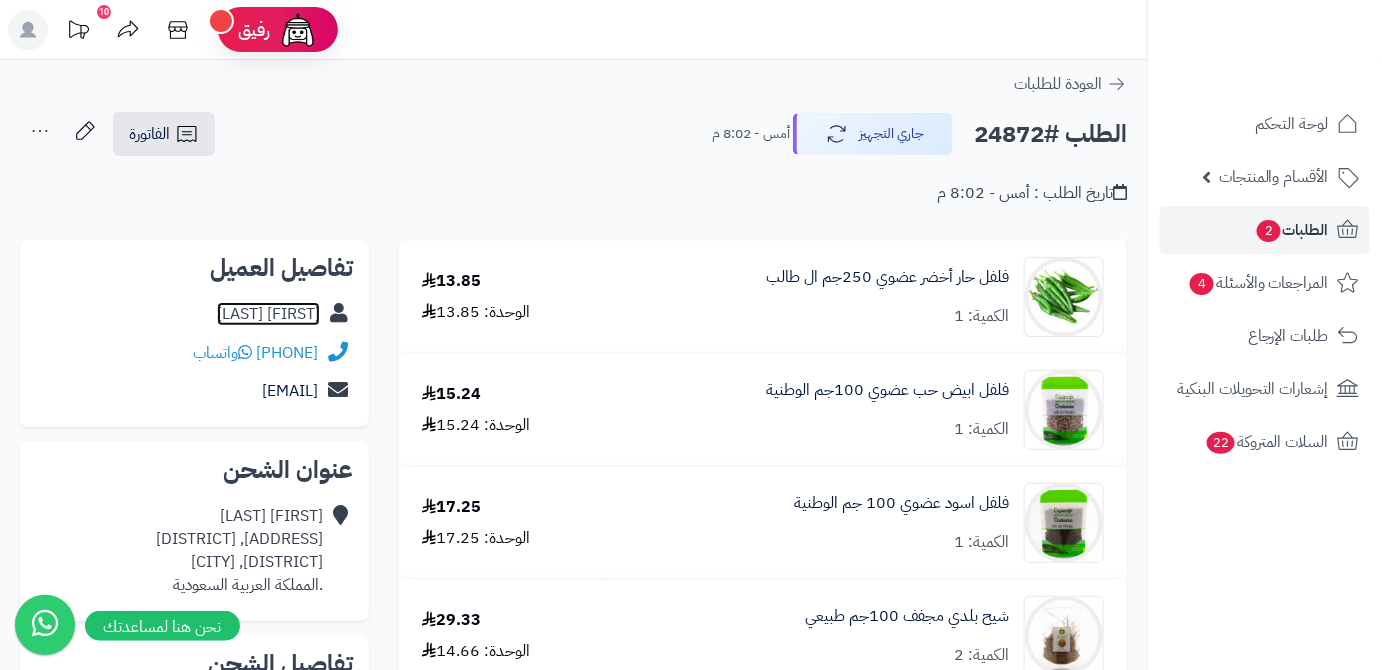 copy on "[FIRST] [LAST]" 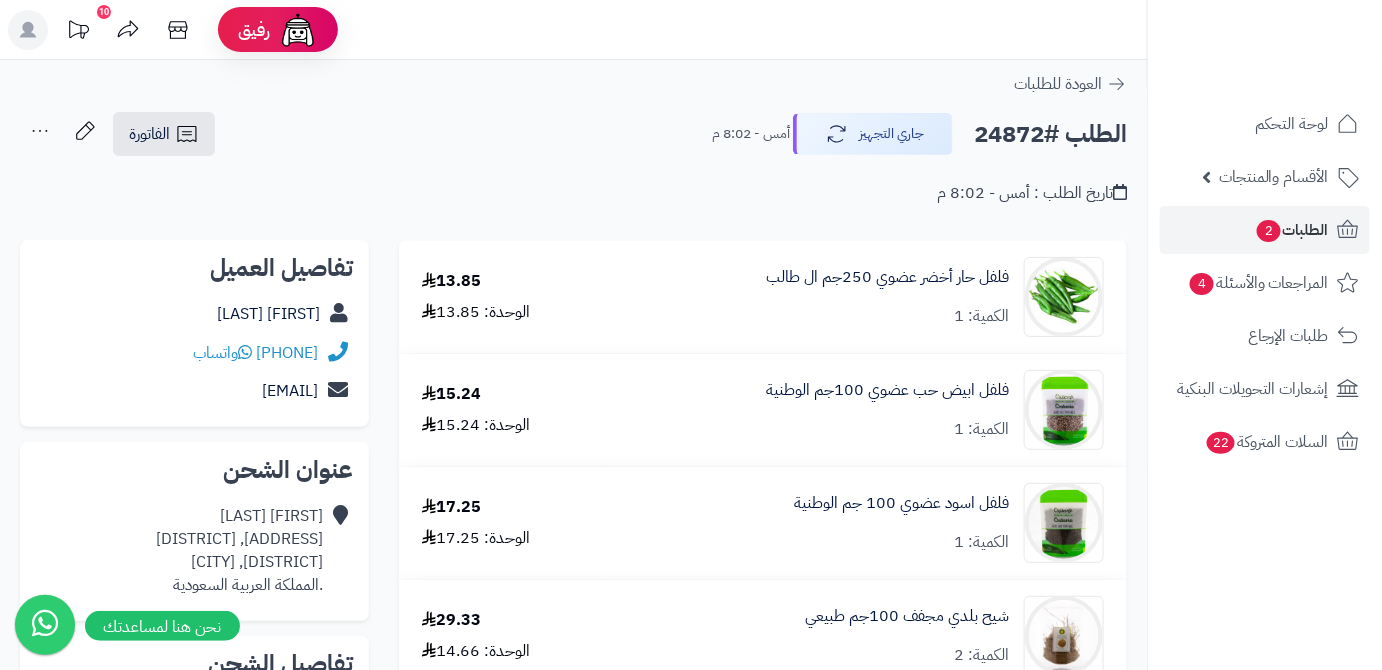 drag, startPoint x: 202, startPoint y: 350, endPoint x: 325, endPoint y: 359, distance: 123.32883 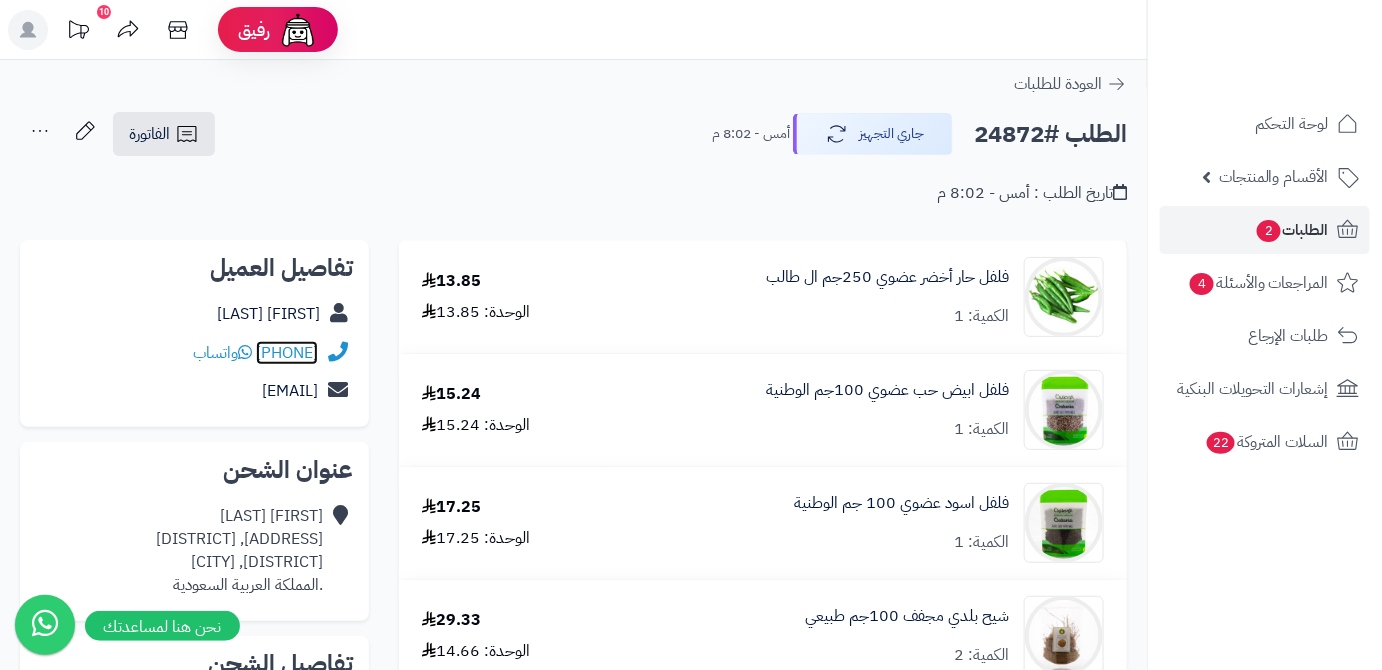 copy on "[PHONE]" 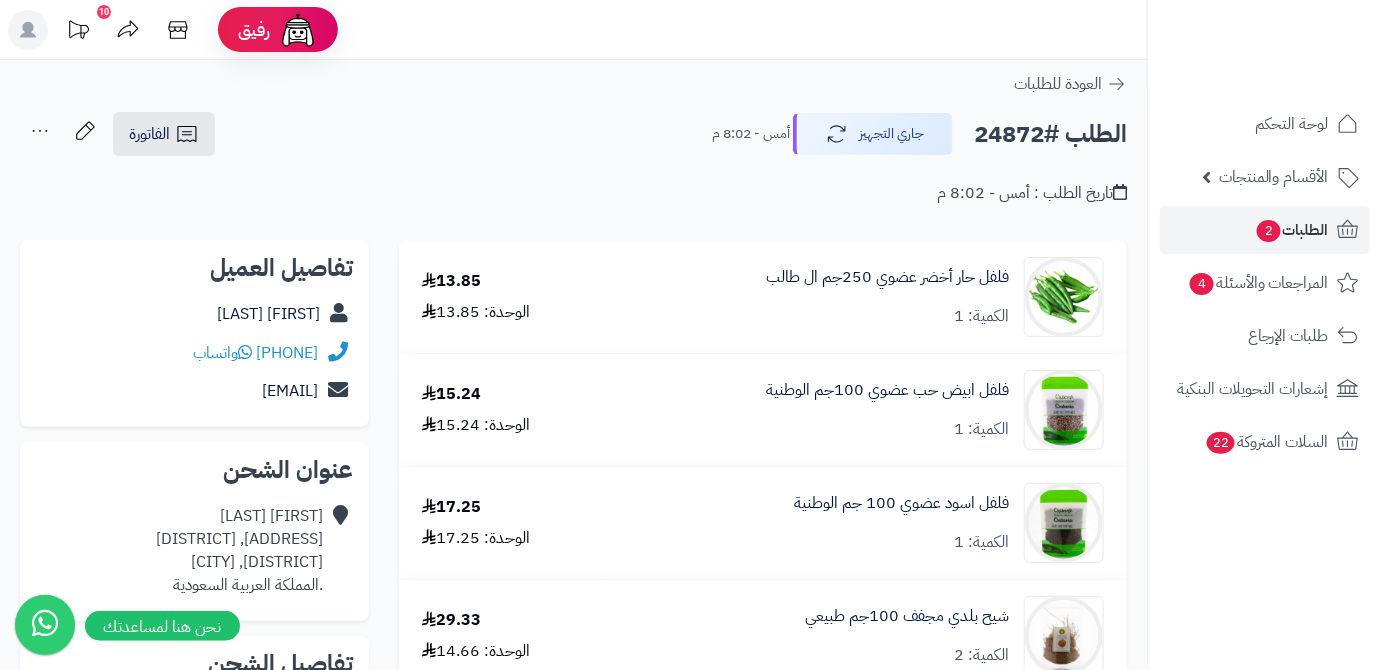 drag, startPoint x: 138, startPoint y: 393, endPoint x: 354, endPoint y: 406, distance: 216.39085 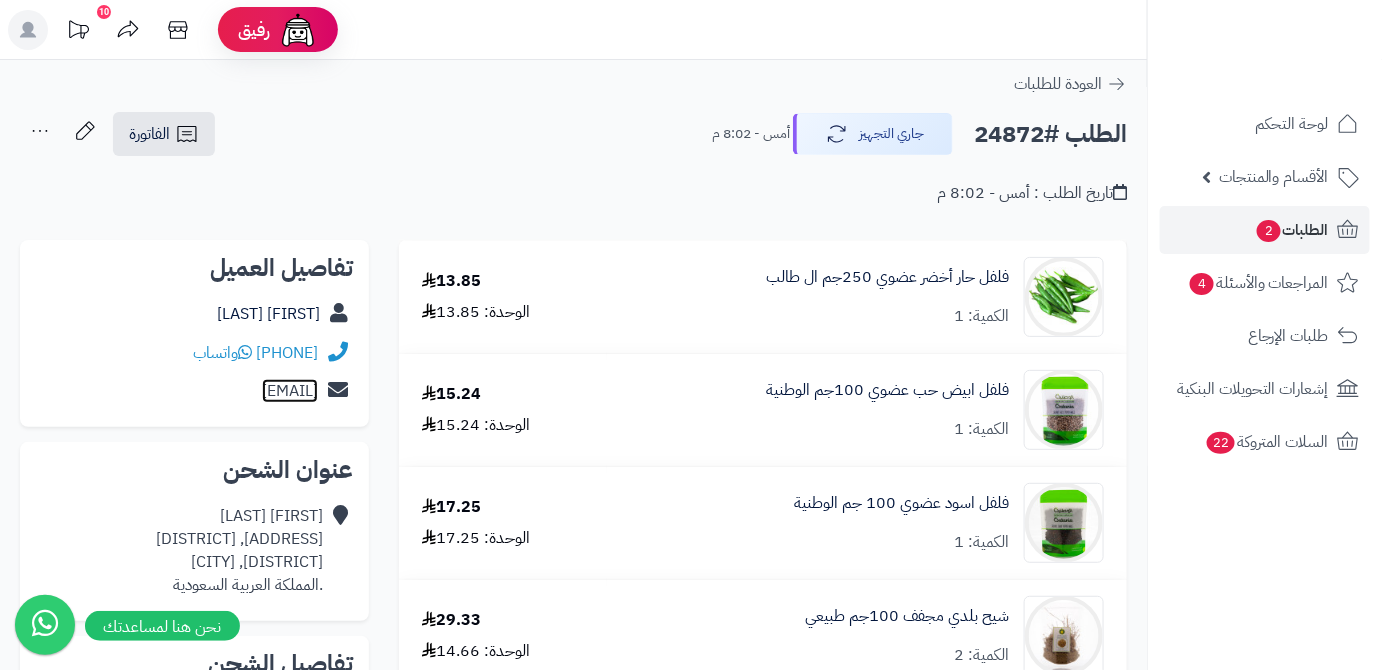 copy on "Hala.m78@hotmail.com" 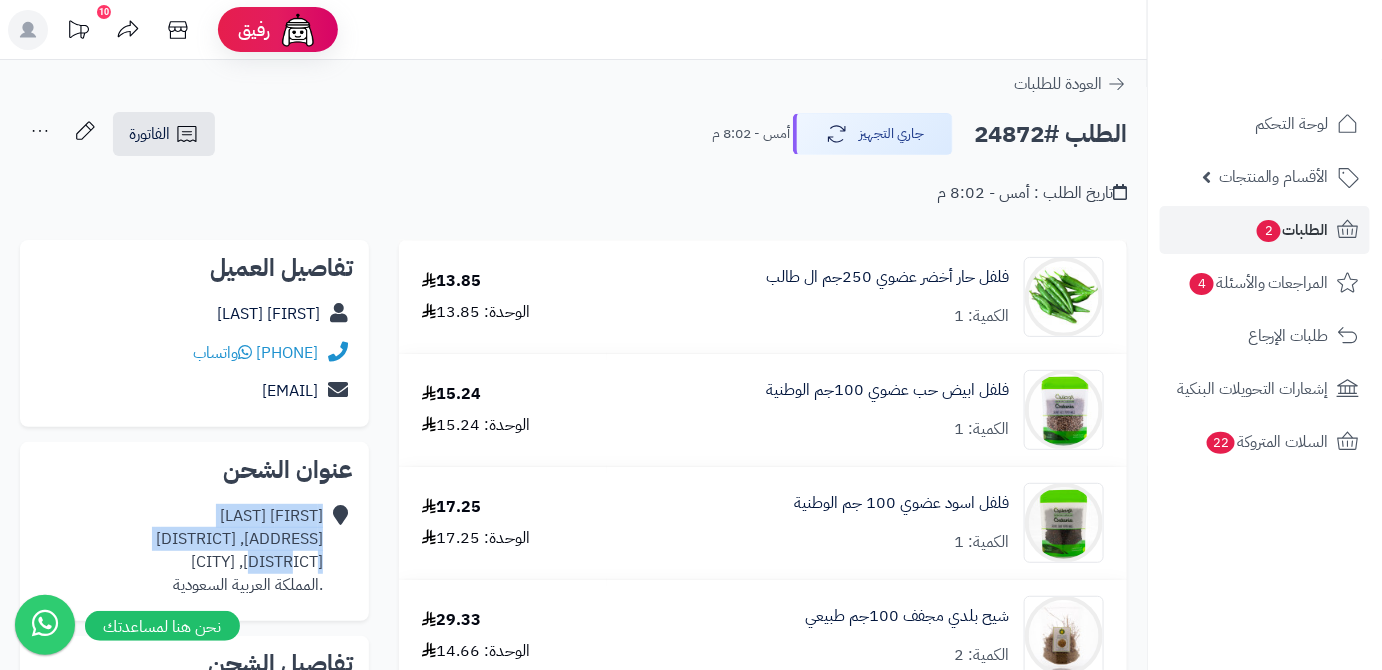 drag, startPoint x: 326, startPoint y: 537, endPoint x: 290, endPoint y: 559, distance: 42.190044 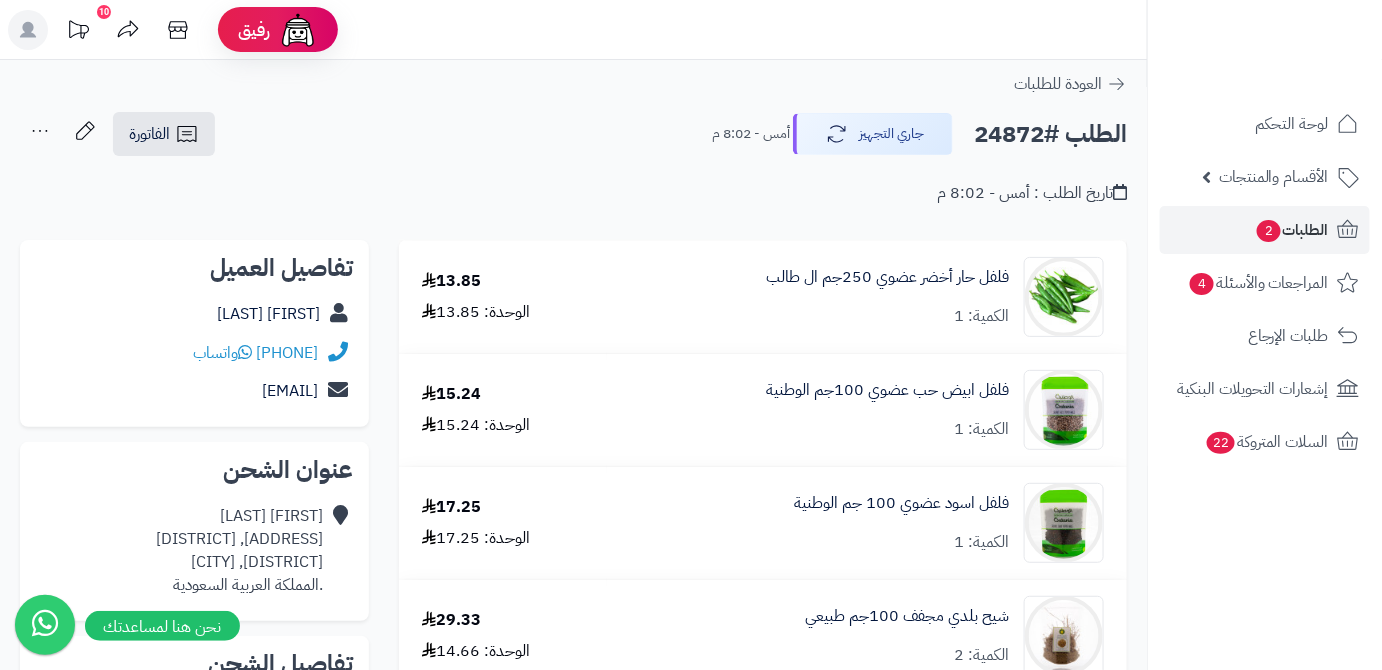 click on "Hala Alshammari Alaliaah، Ishbiliah اشبيلية ، الرياض .المملكة العربية السعودية" at bounding box center (239, 550) 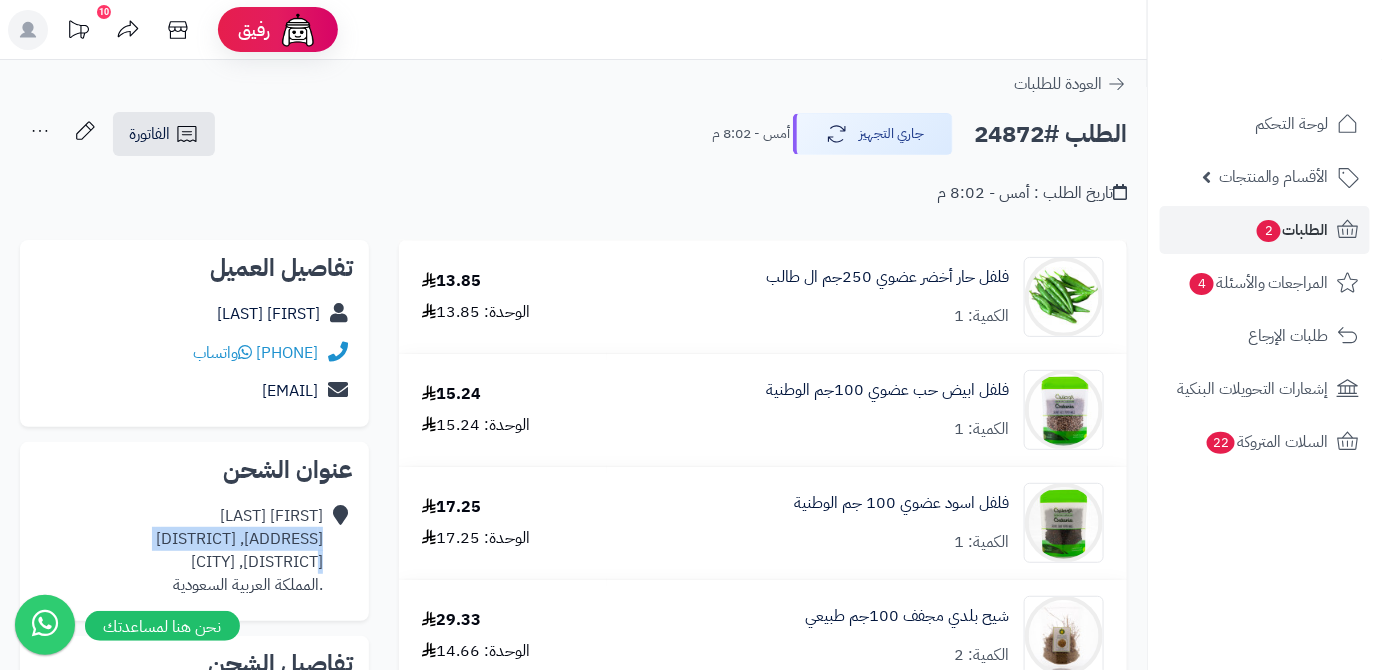 drag, startPoint x: 186, startPoint y: 538, endPoint x: 242, endPoint y: 552, distance: 57.72348 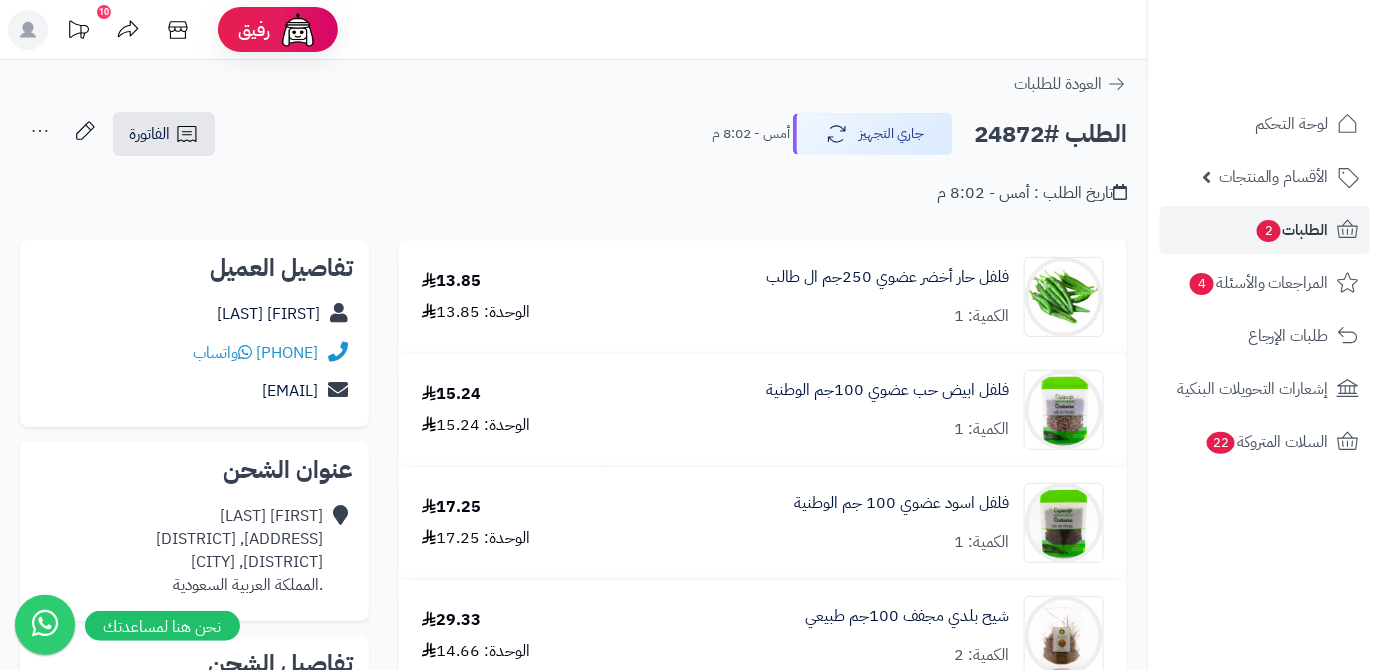 click on "Hala Alshammari Alaliaah، Ishbiliah اشبيلية ، الرياض .المملكة العربية السعودية" at bounding box center (239, 550) 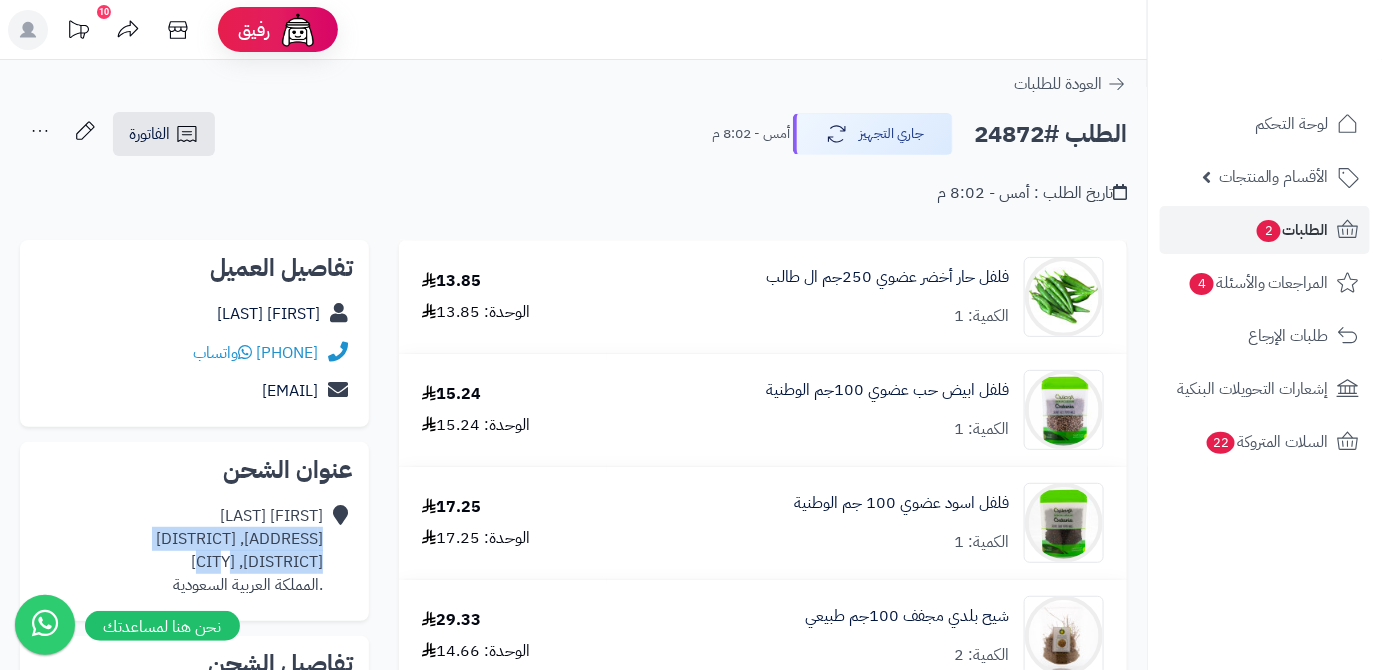 drag, startPoint x: 218, startPoint y: 560, endPoint x: 320, endPoint y: 532, distance: 105.773346 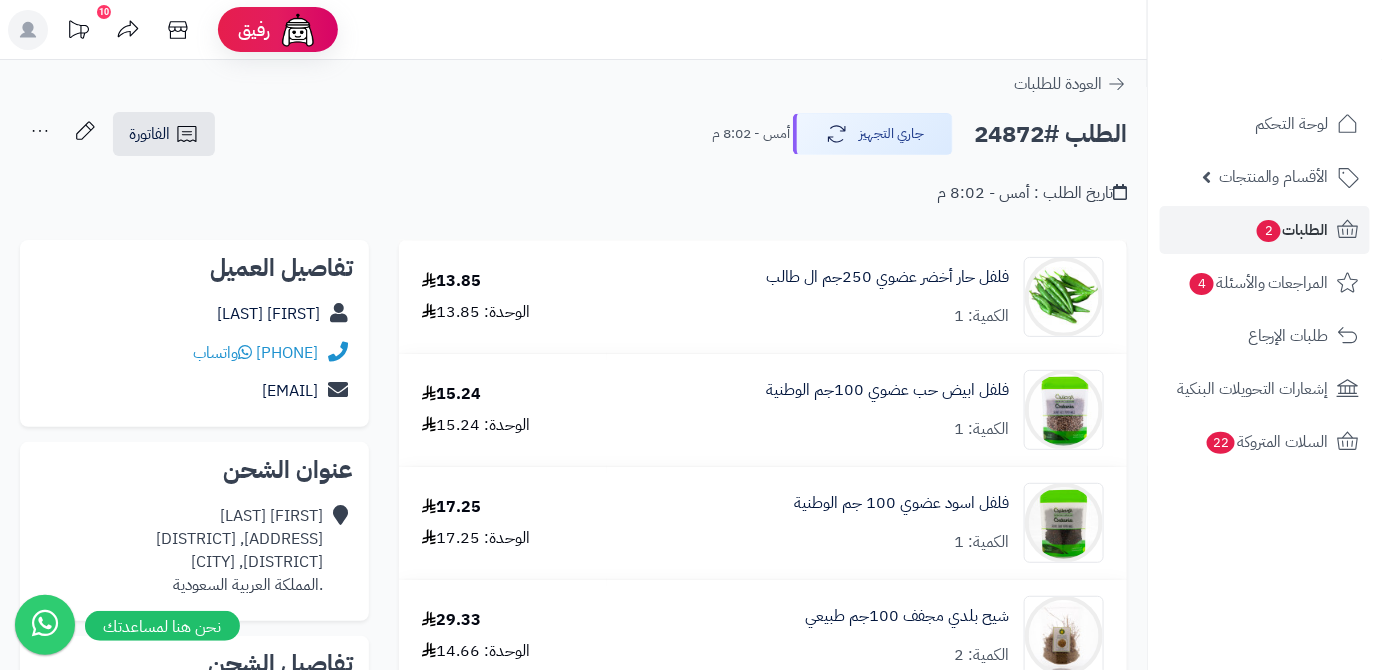 click on "الطلب #24872" at bounding box center [1050, 134] 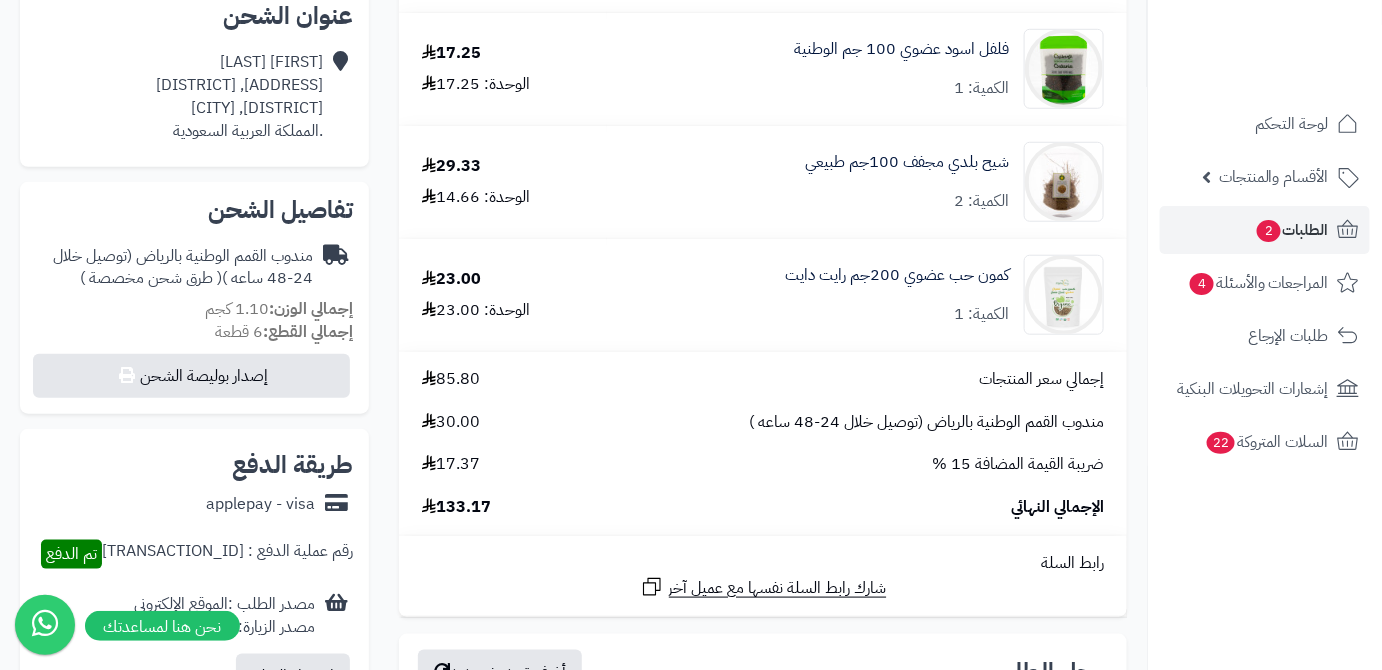 scroll, scrollTop: 545, scrollLeft: 0, axis: vertical 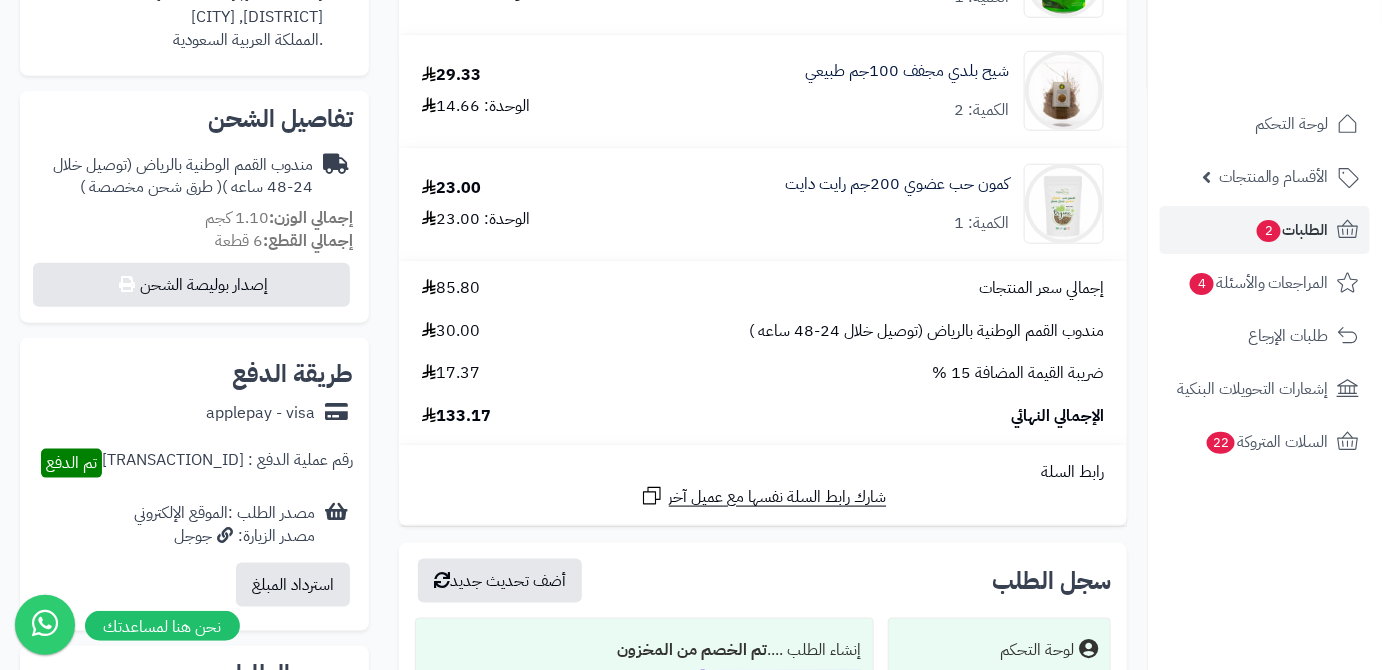 drag, startPoint x: 434, startPoint y: 418, endPoint x: 501, endPoint y: 427, distance: 67.601776 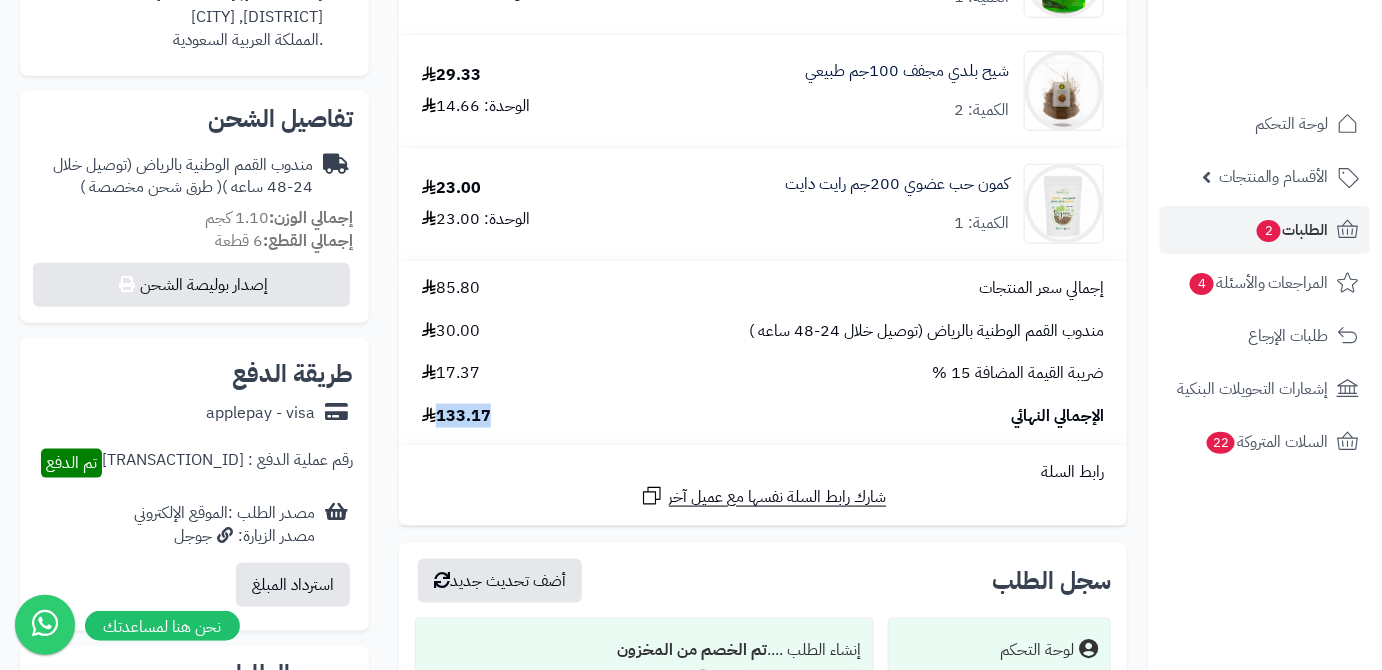 drag, startPoint x: 496, startPoint y: 418, endPoint x: 442, endPoint y: 419, distance: 54.00926 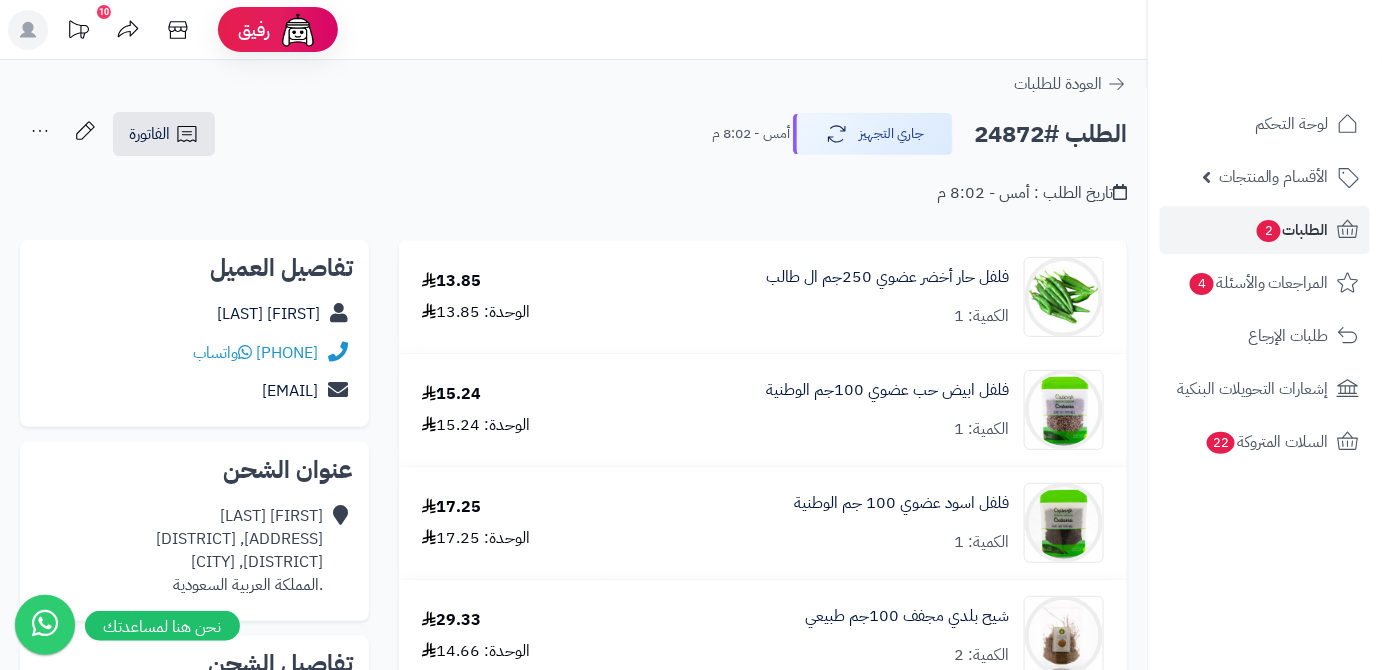scroll, scrollTop: 272, scrollLeft: 0, axis: vertical 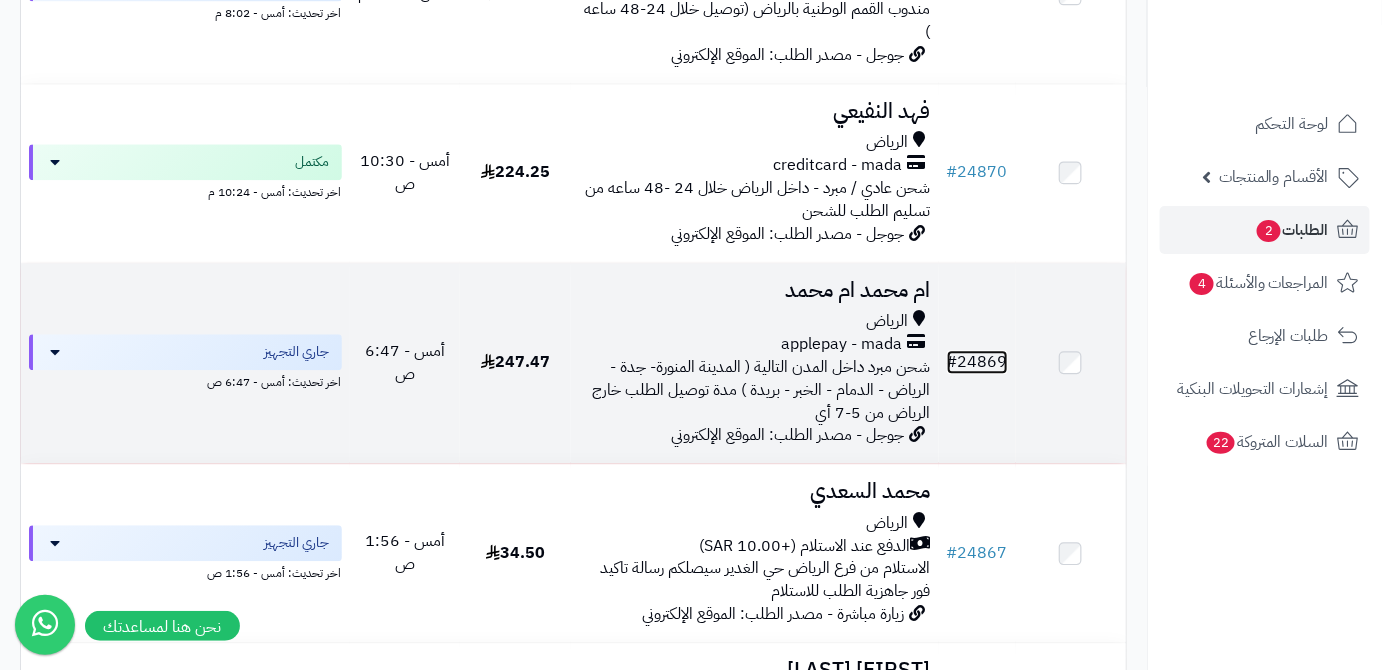 click on "# 24869" at bounding box center [977, 362] 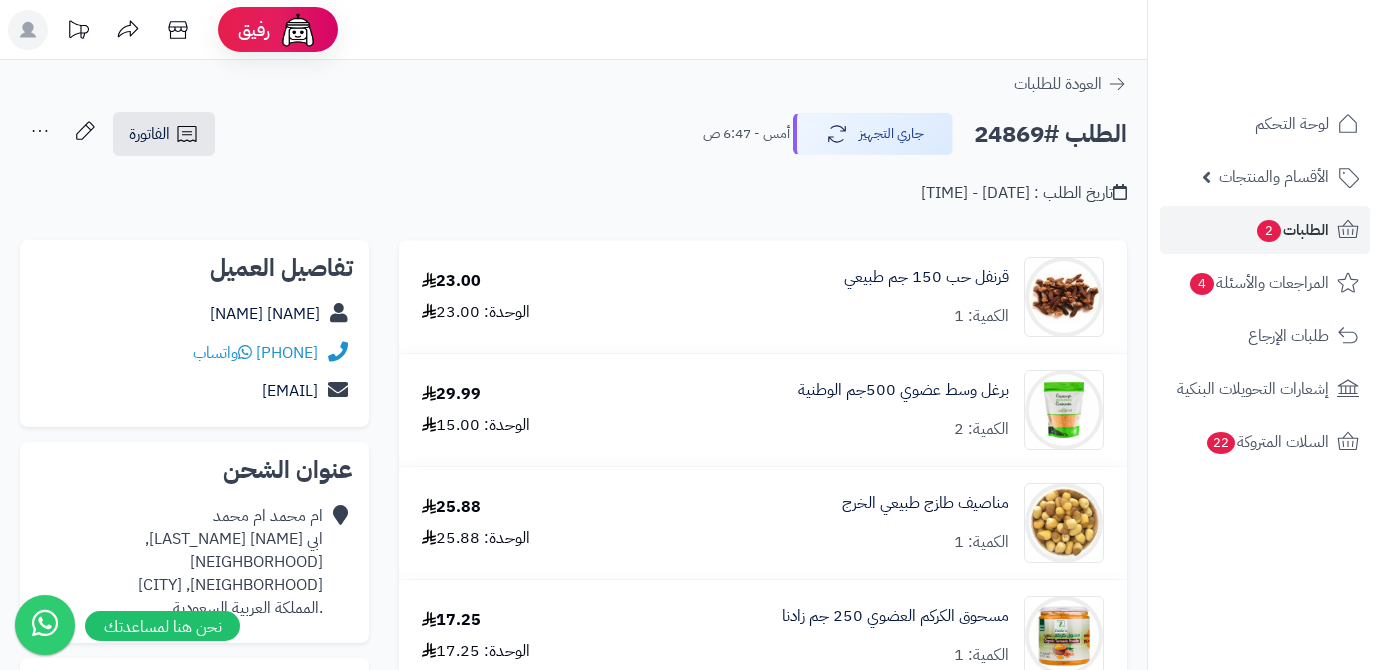 scroll, scrollTop: 0, scrollLeft: 0, axis: both 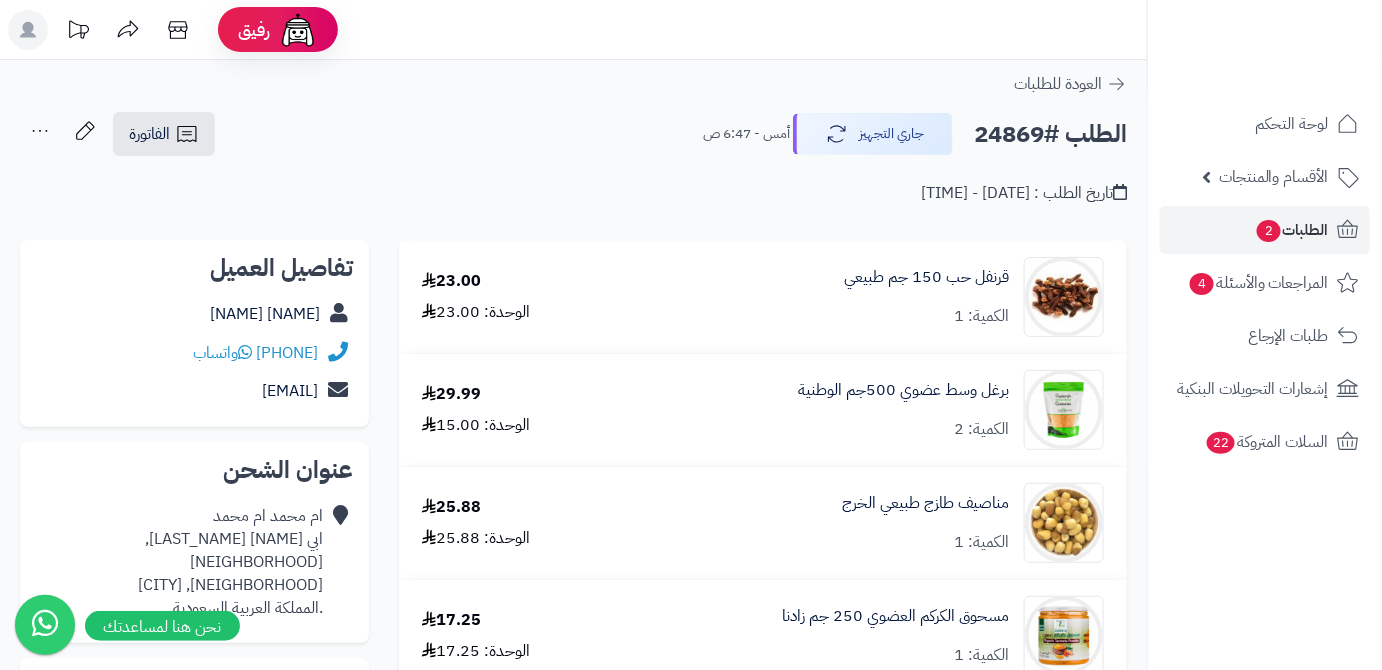 drag, startPoint x: 205, startPoint y: 311, endPoint x: 324, endPoint y: 323, distance: 119.60351 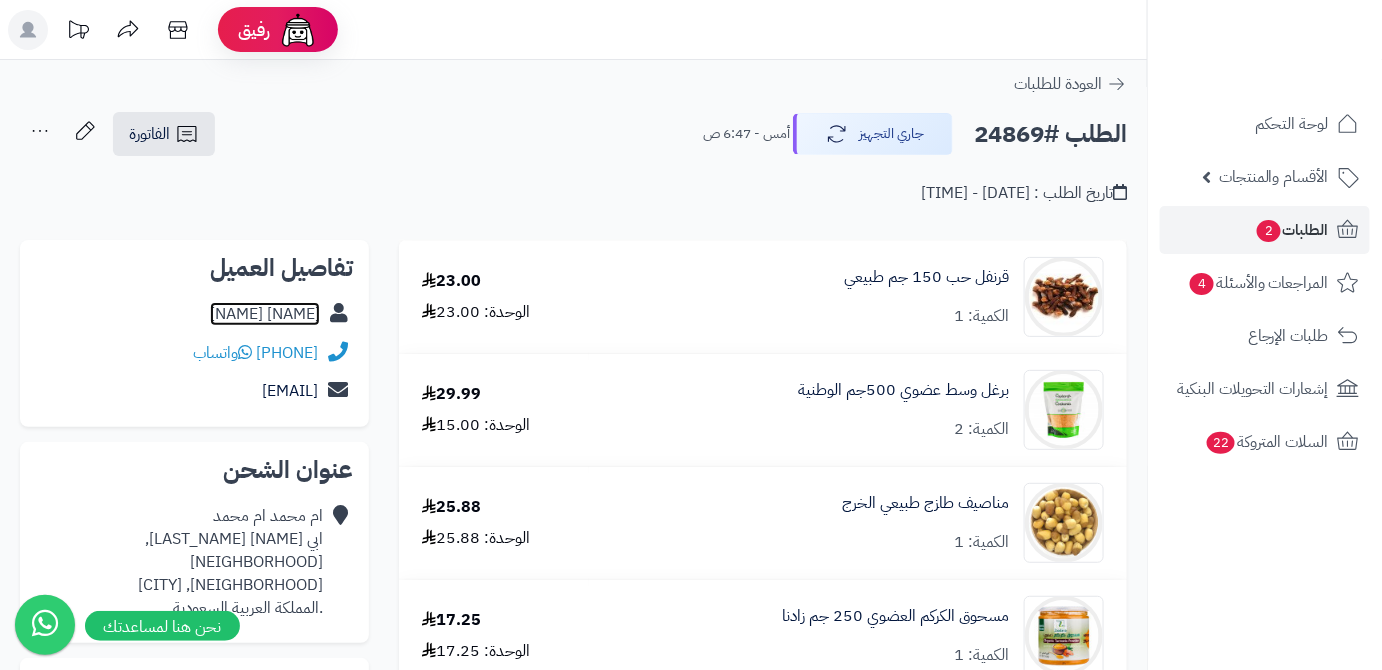 copy on "ام محمد  ام محمد" 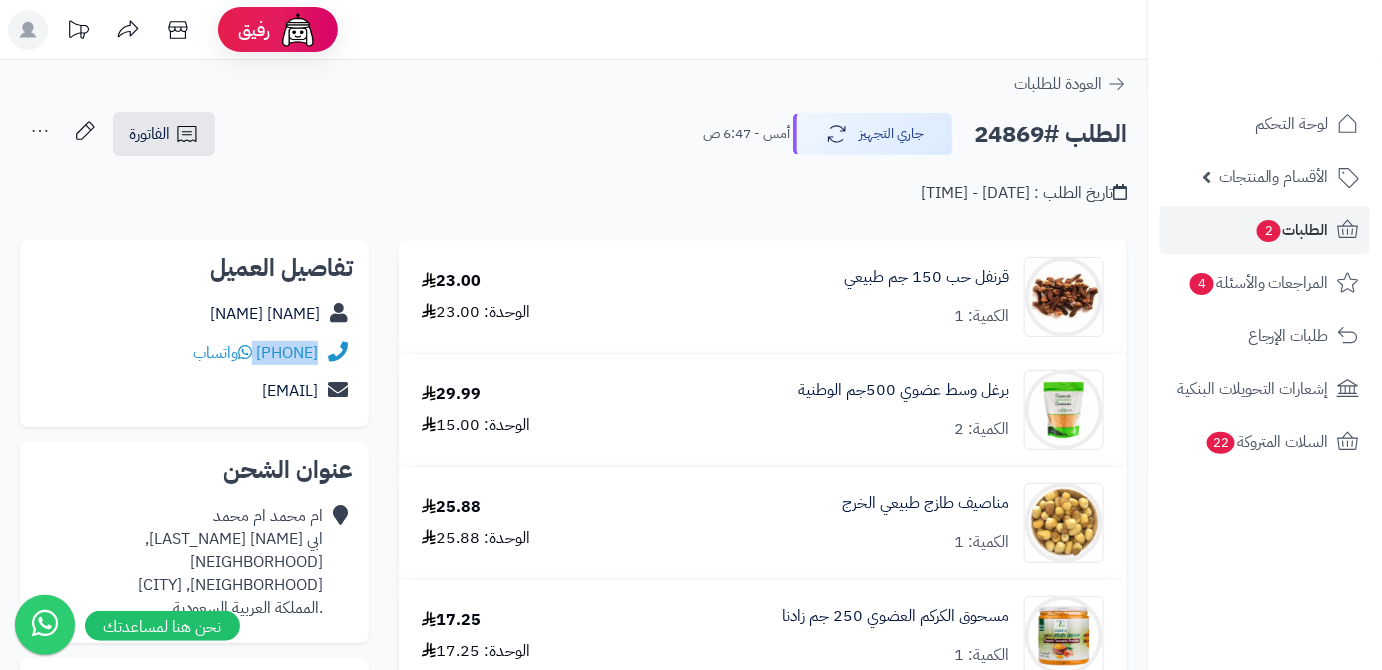 drag, startPoint x: 200, startPoint y: 347, endPoint x: 344, endPoint y: 358, distance: 144.41953 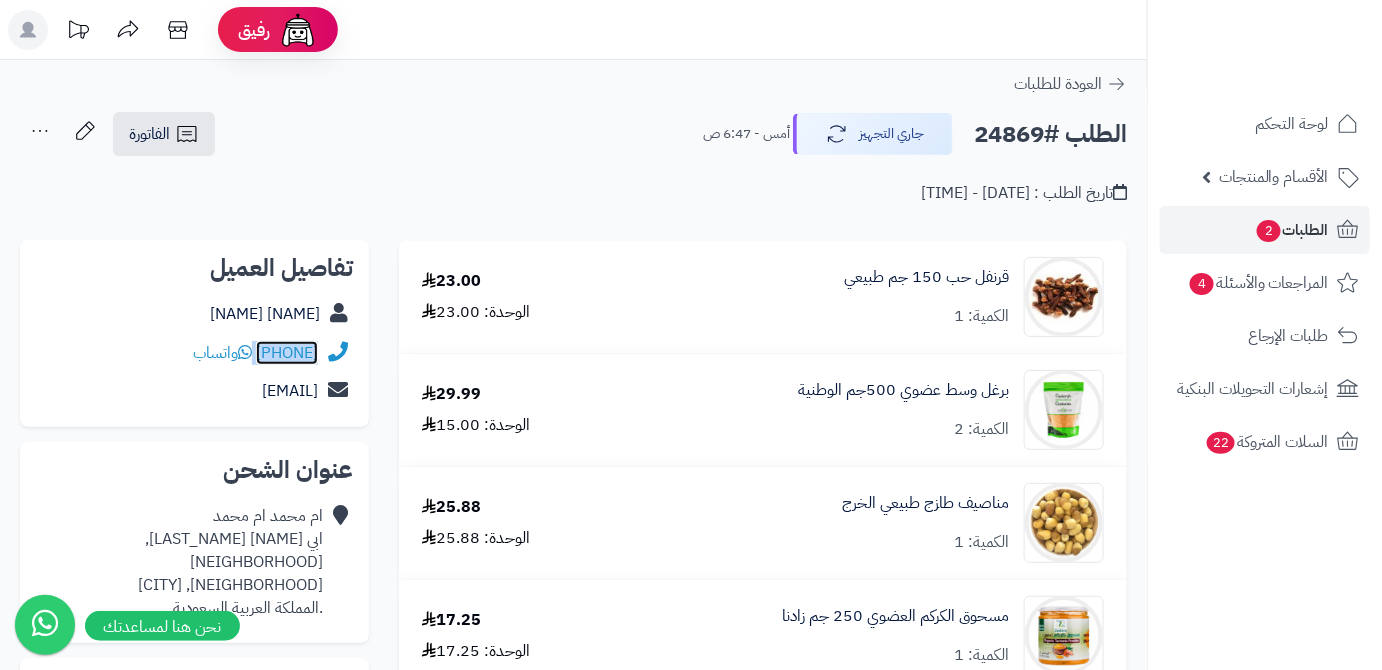 copy on "966543331488" 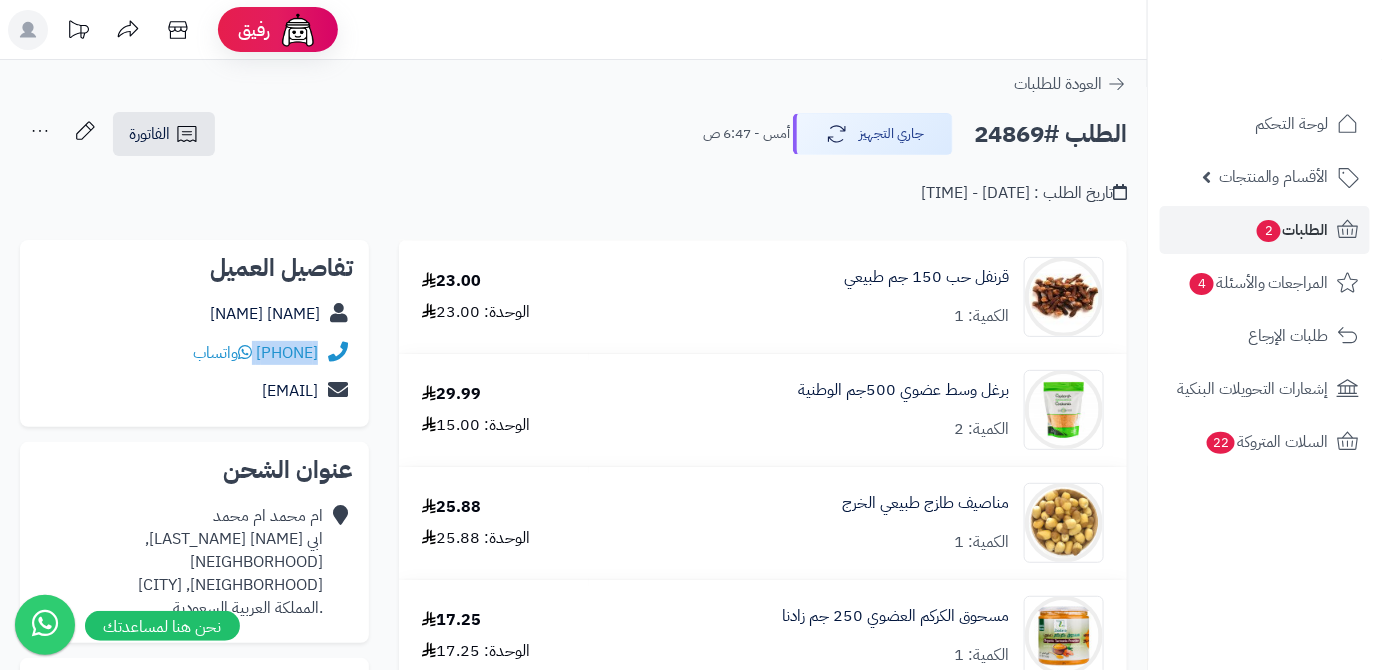 drag, startPoint x: 162, startPoint y: 396, endPoint x: 317, endPoint y: 408, distance: 155.46382 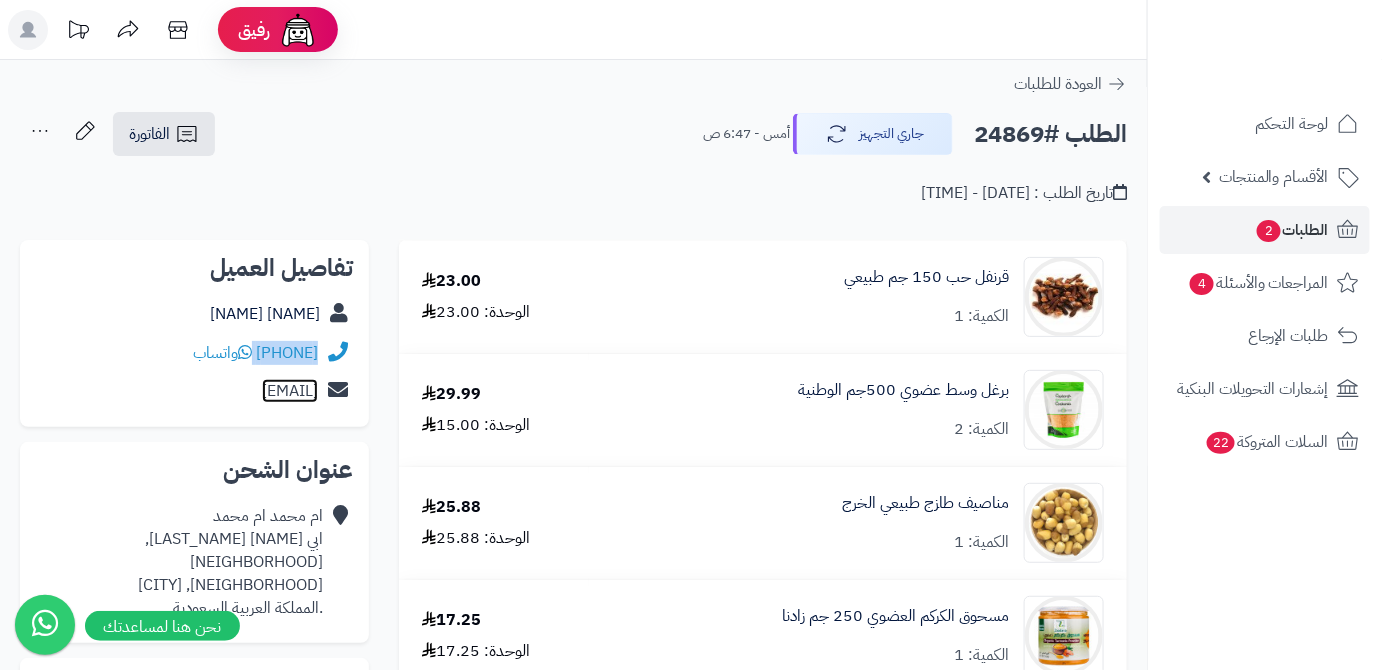 copy on "ab44mo@gmail.com" 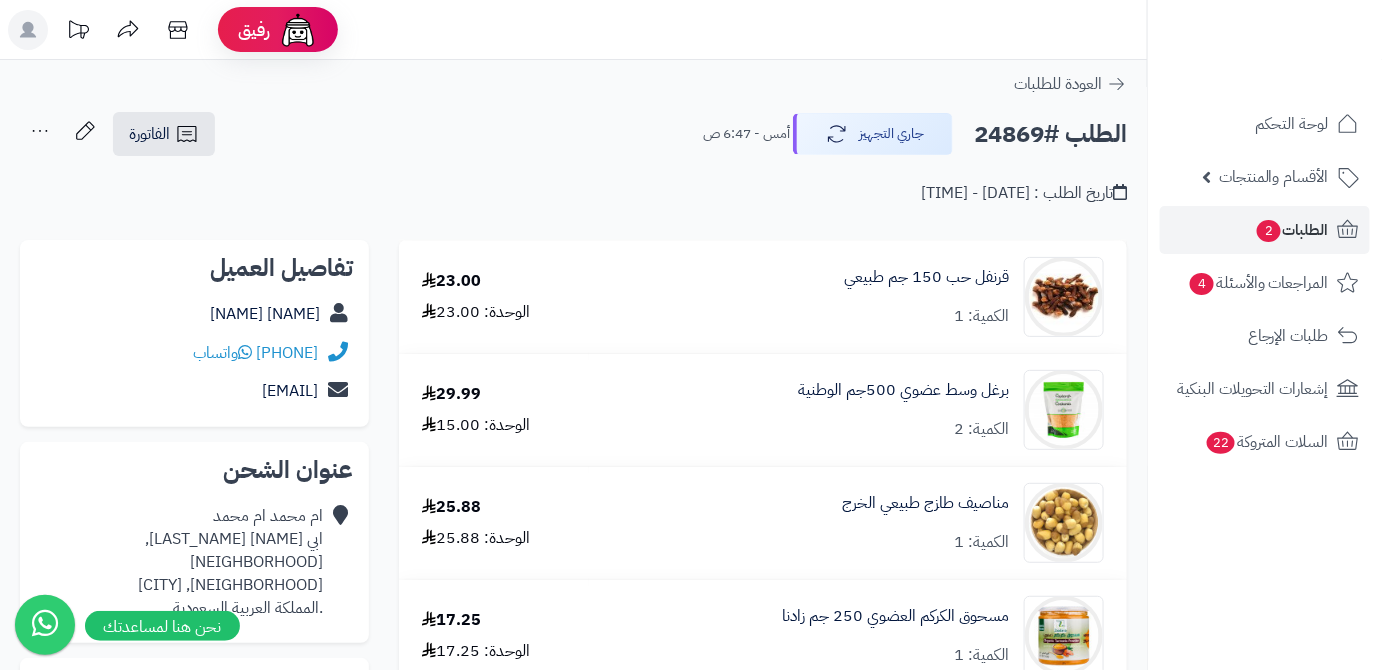 click on "الطلب #24869" at bounding box center (1050, 134) 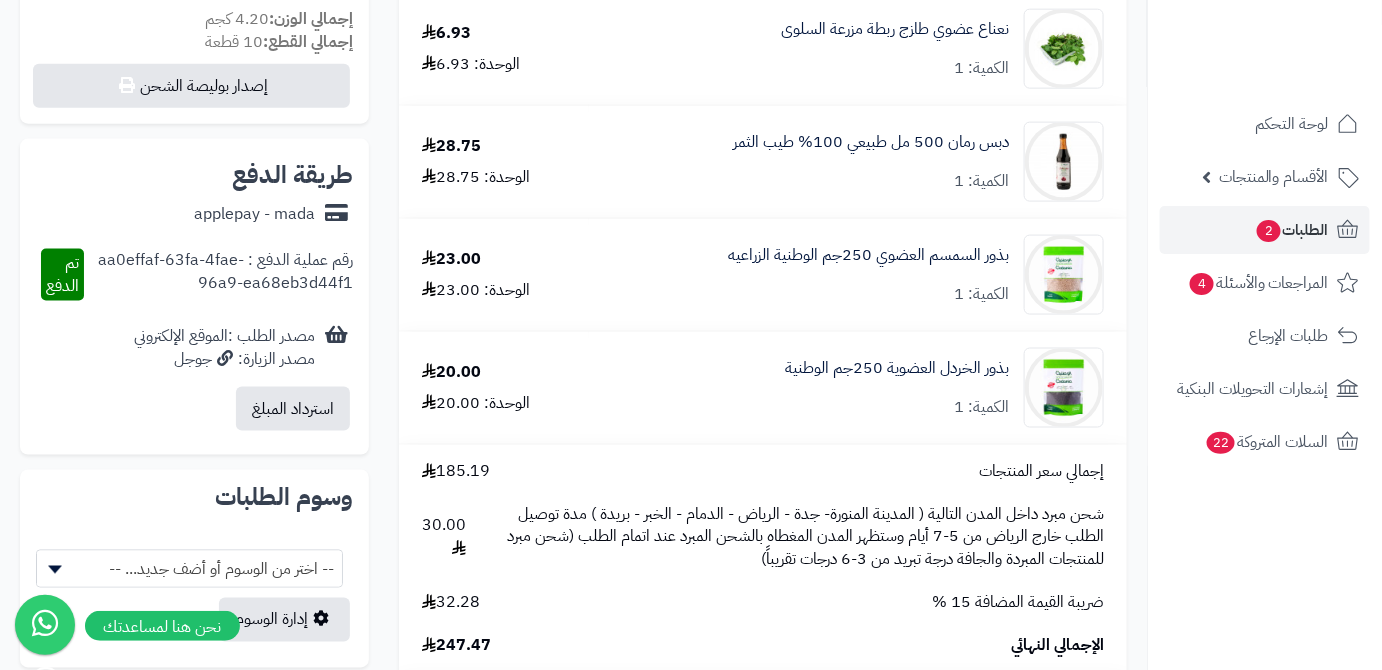 scroll, scrollTop: 909, scrollLeft: 0, axis: vertical 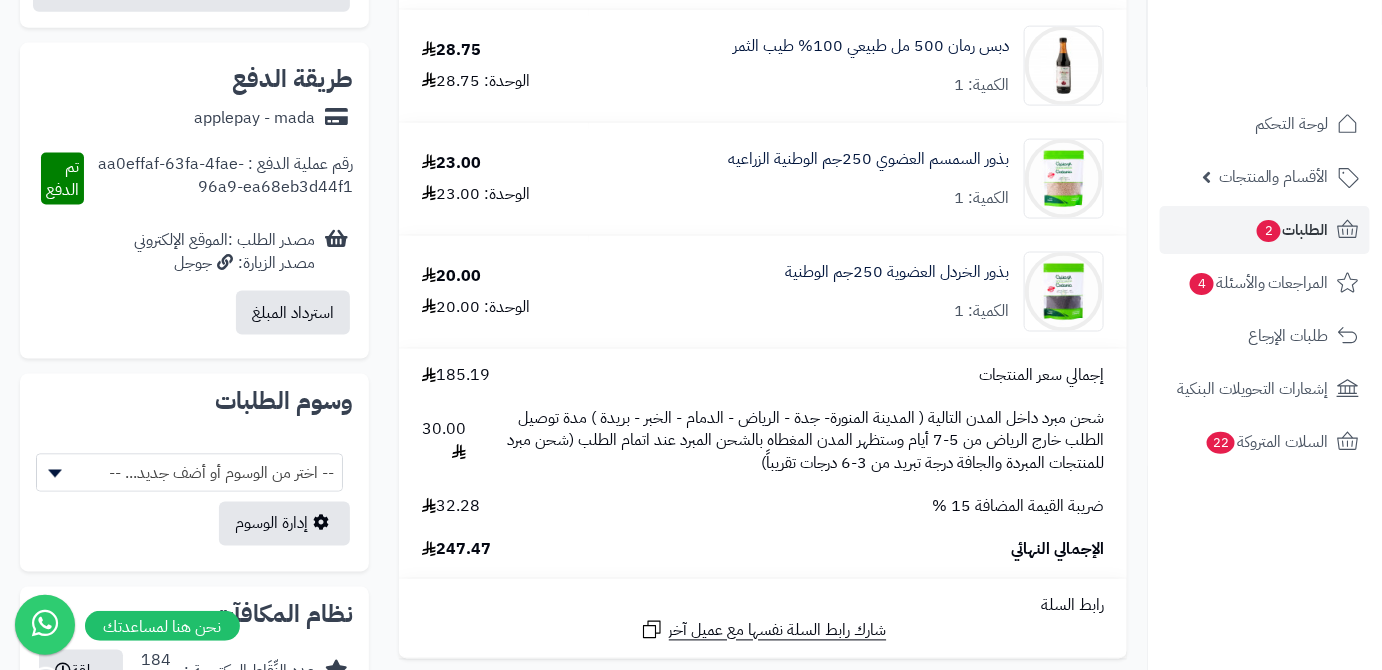 drag, startPoint x: 437, startPoint y: 558, endPoint x: 501, endPoint y: 569, distance: 64.93843 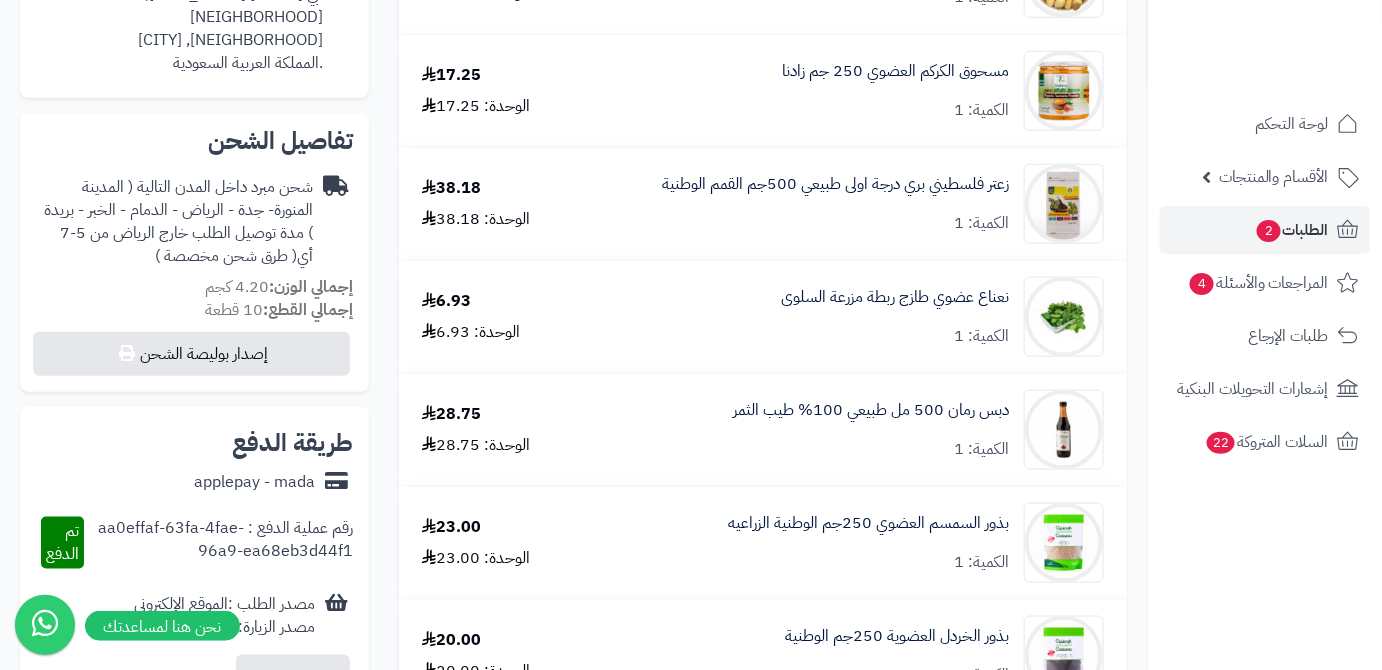 scroll, scrollTop: 636, scrollLeft: 0, axis: vertical 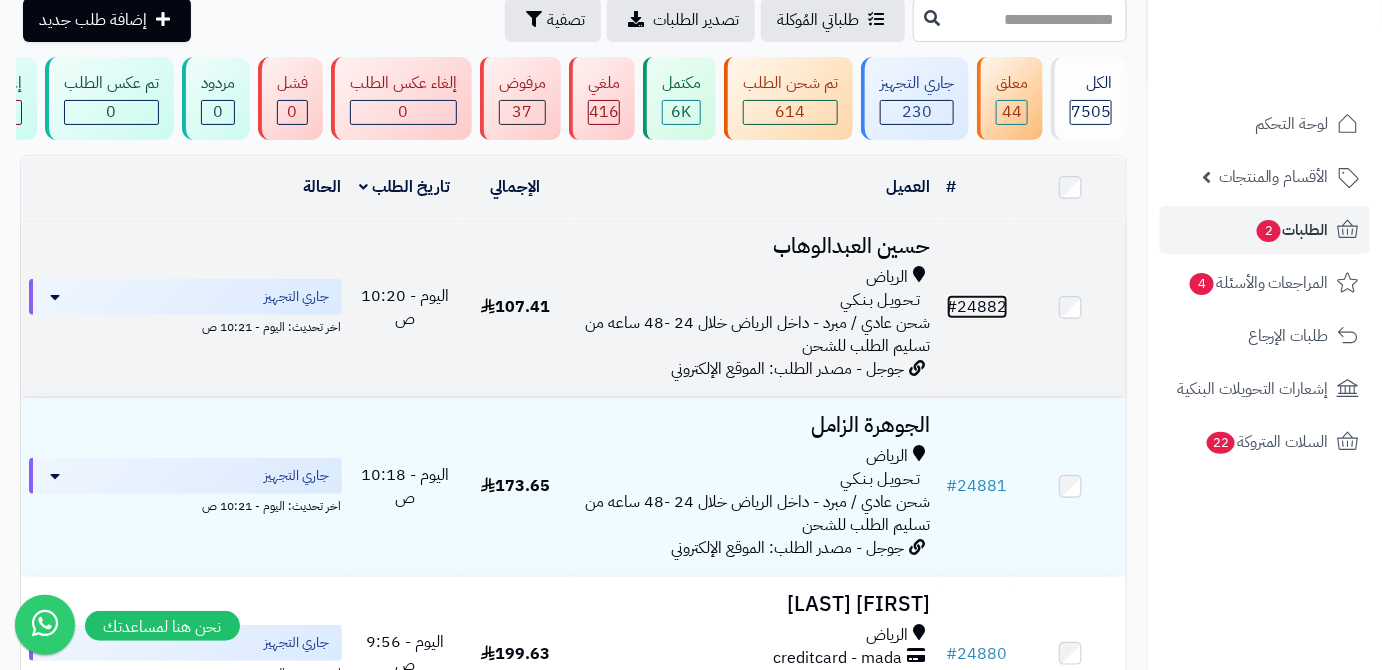 click on "# 24882" at bounding box center (977, 307) 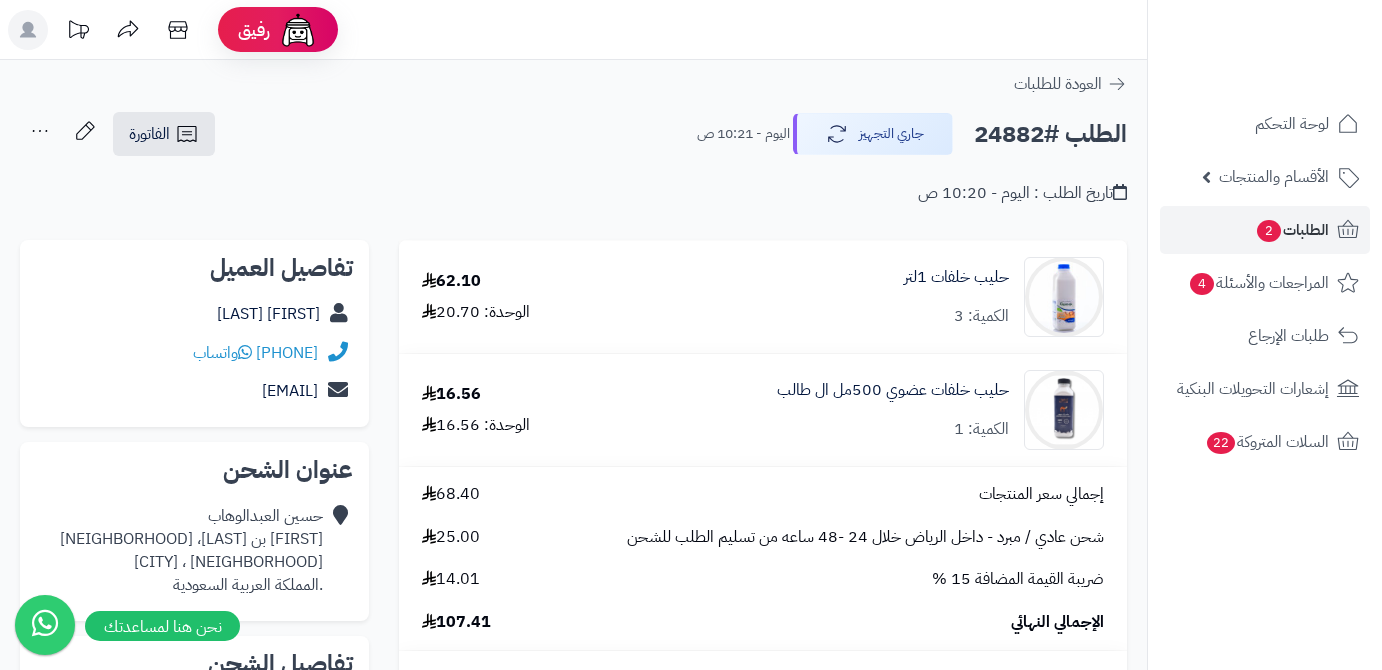 scroll, scrollTop: 0, scrollLeft: 0, axis: both 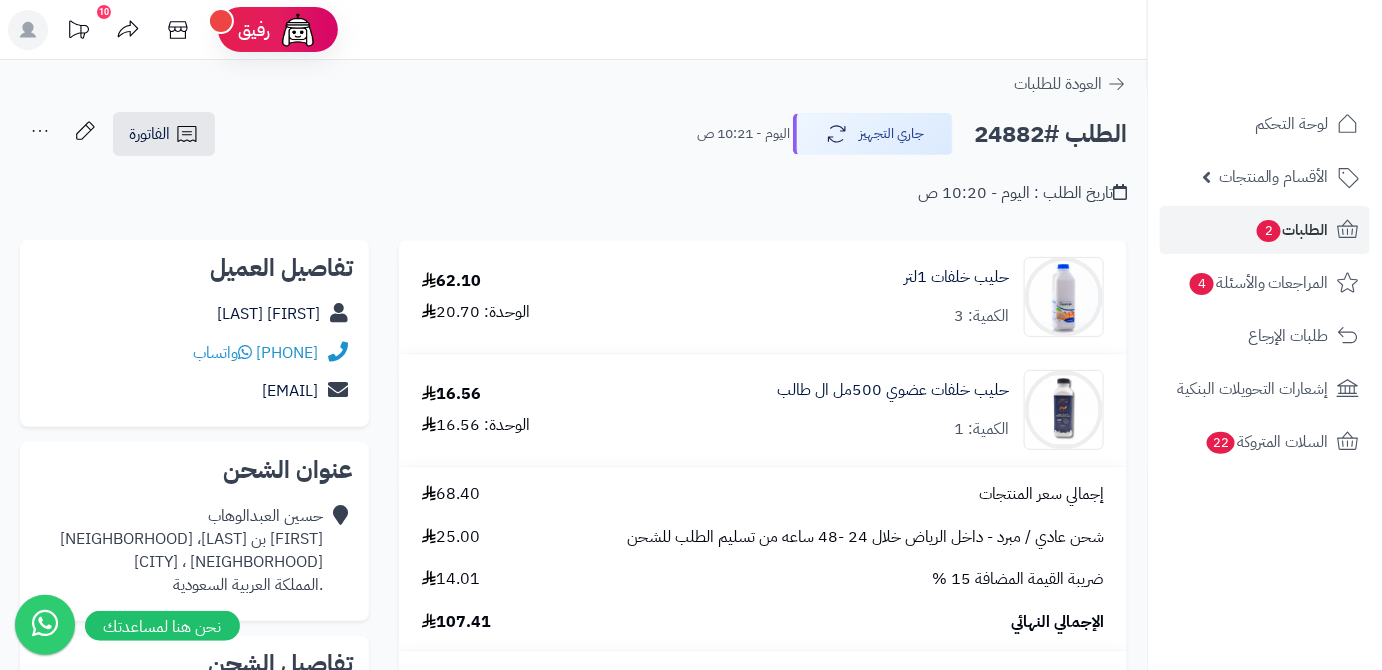 drag, startPoint x: 195, startPoint y: 316, endPoint x: 342, endPoint y: 314, distance: 147.01361 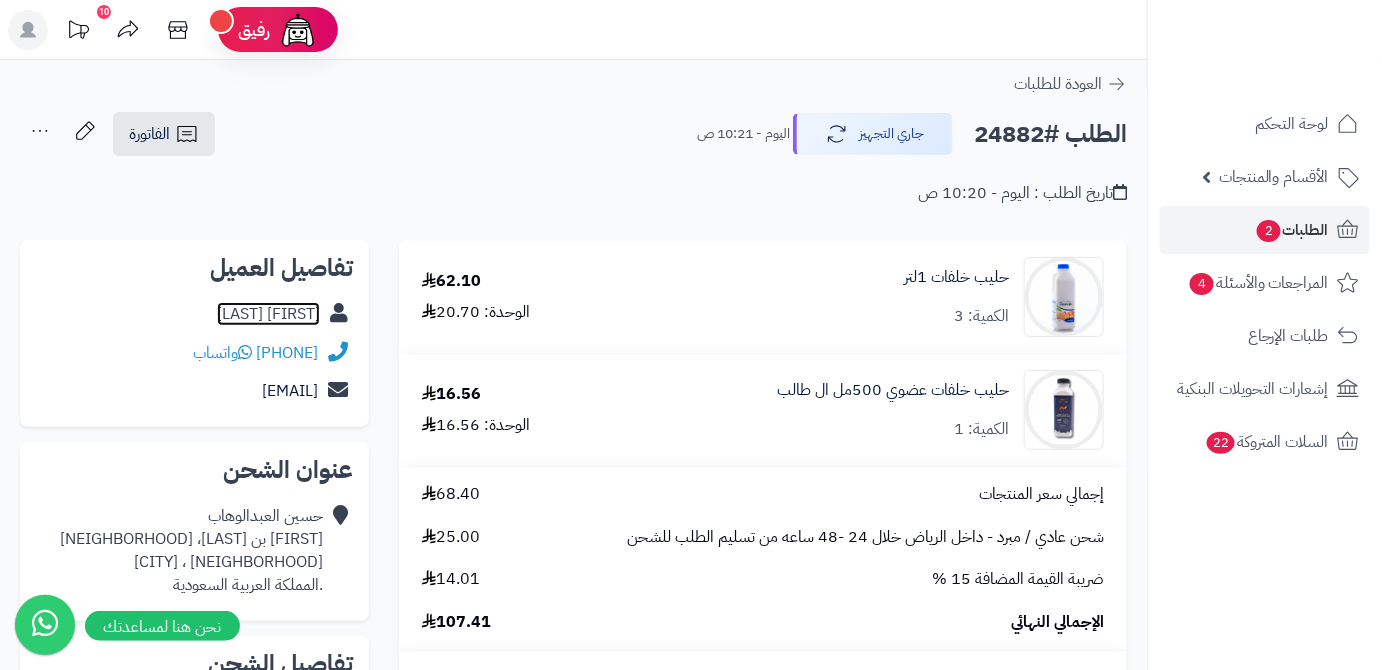 copy on "[FIRST]  [LAST]" 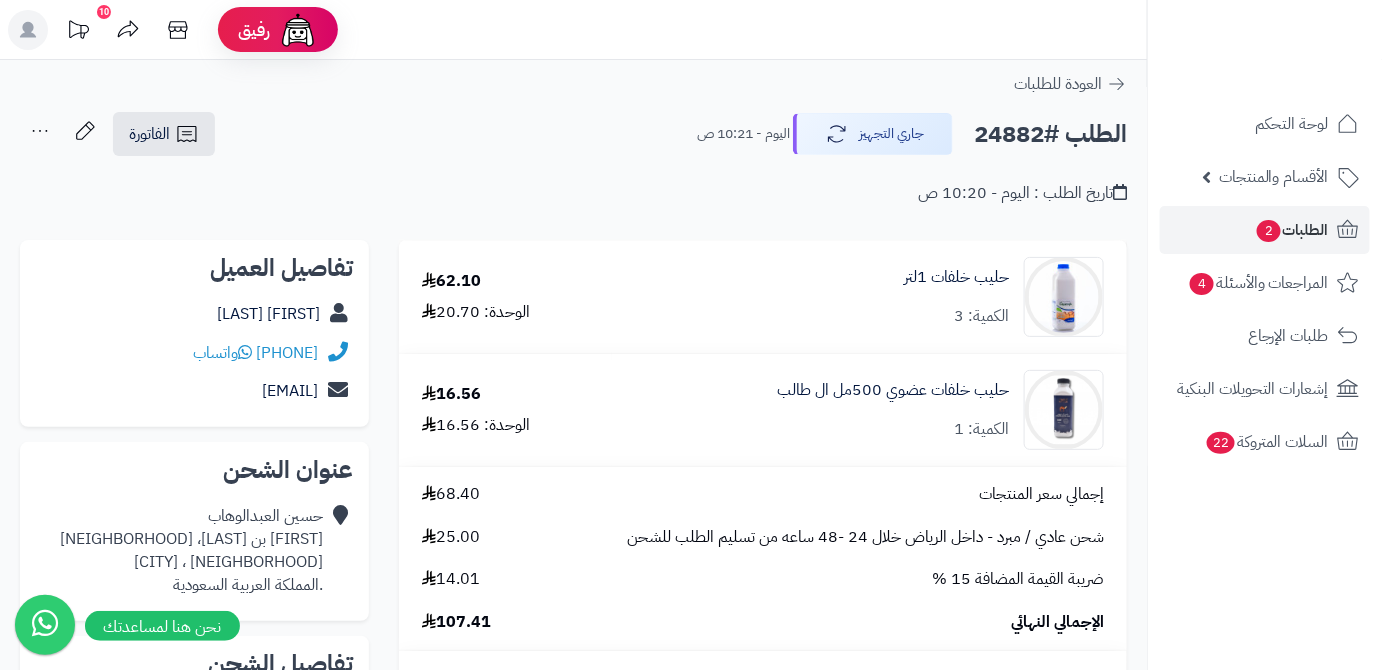 click on "الطلب #24882" at bounding box center (1050, 134) 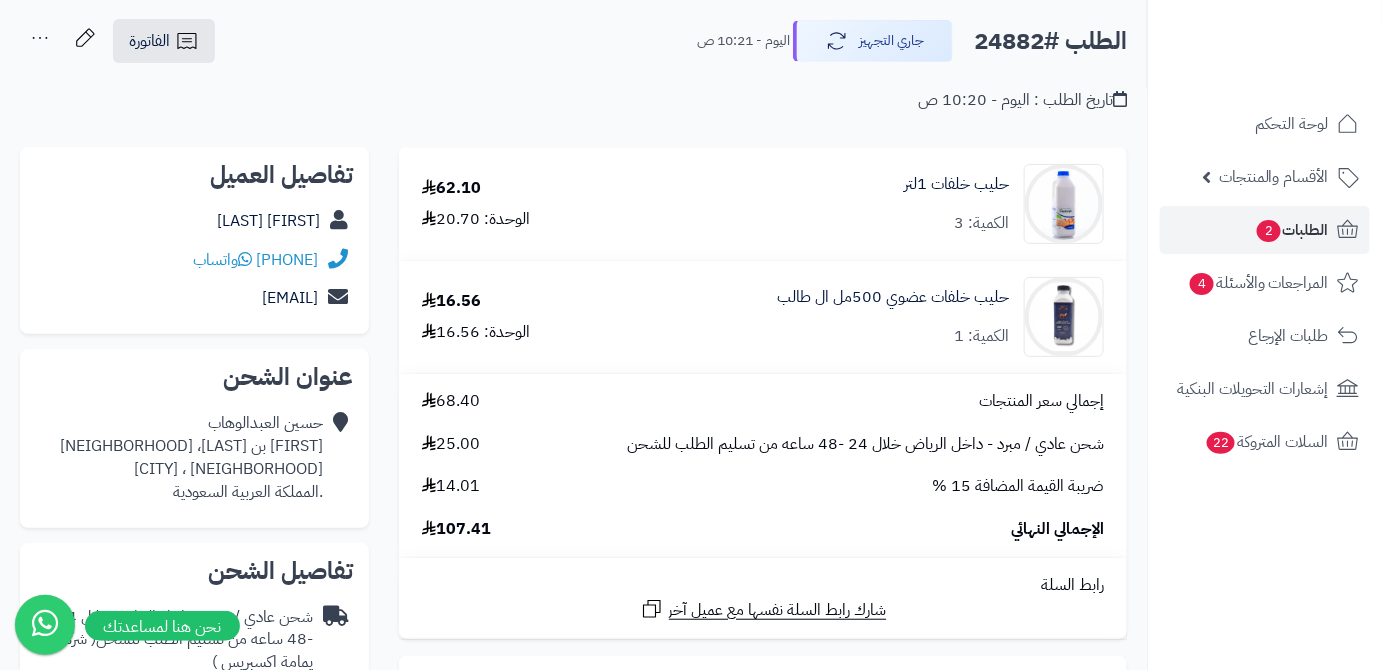 scroll, scrollTop: 272, scrollLeft: 0, axis: vertical 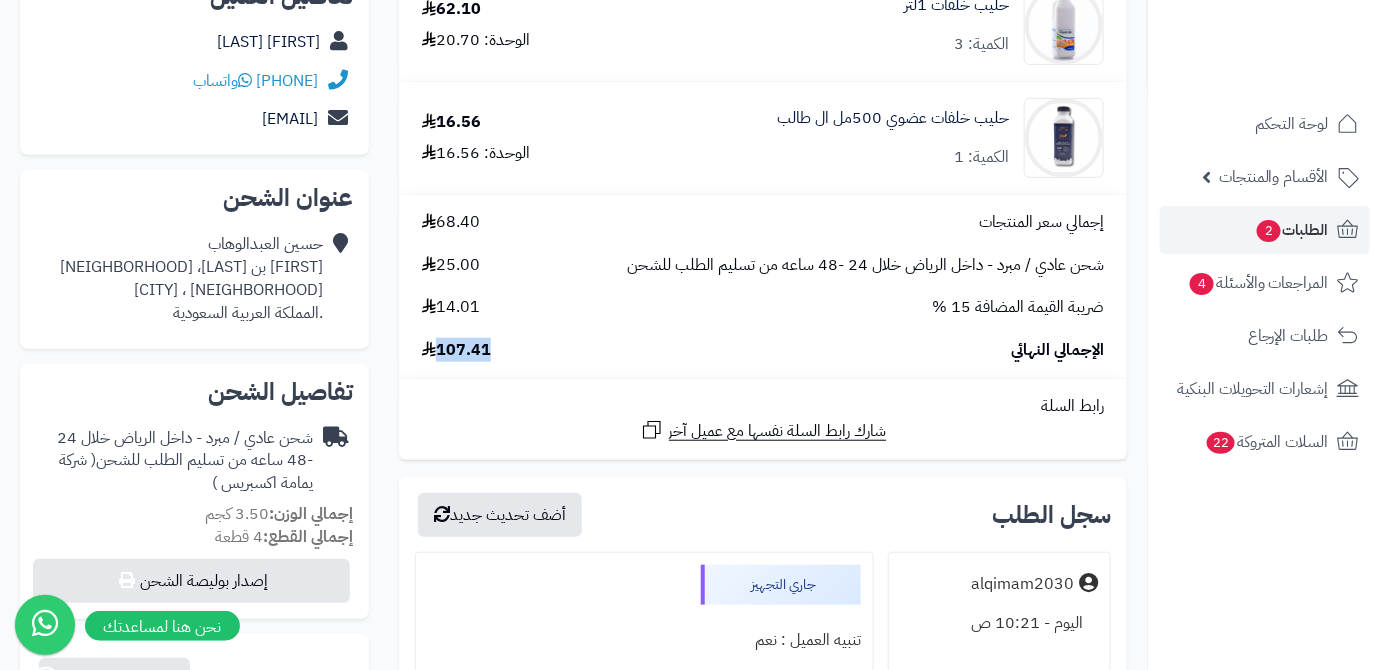 drag, startPoint x: 442, startPoint y: 351, endPoint x: 497, endPoint y: 352, distance: 55.00909 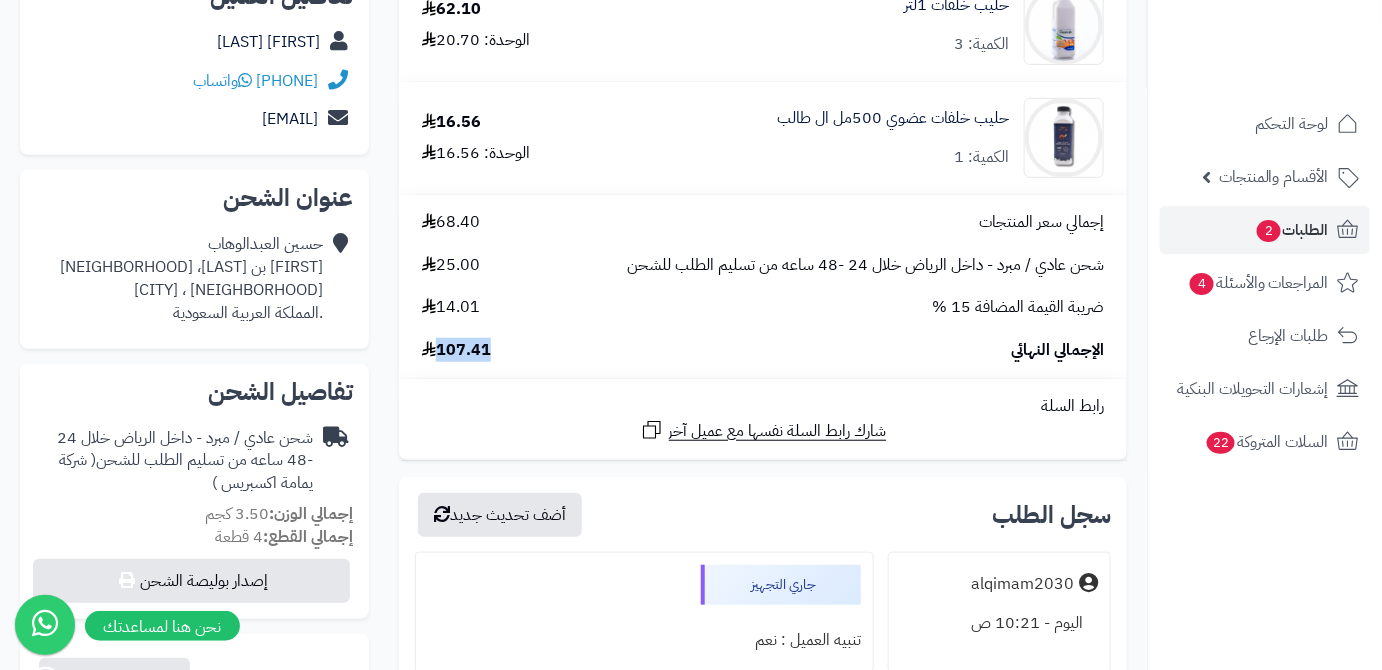 copy on "107.41" 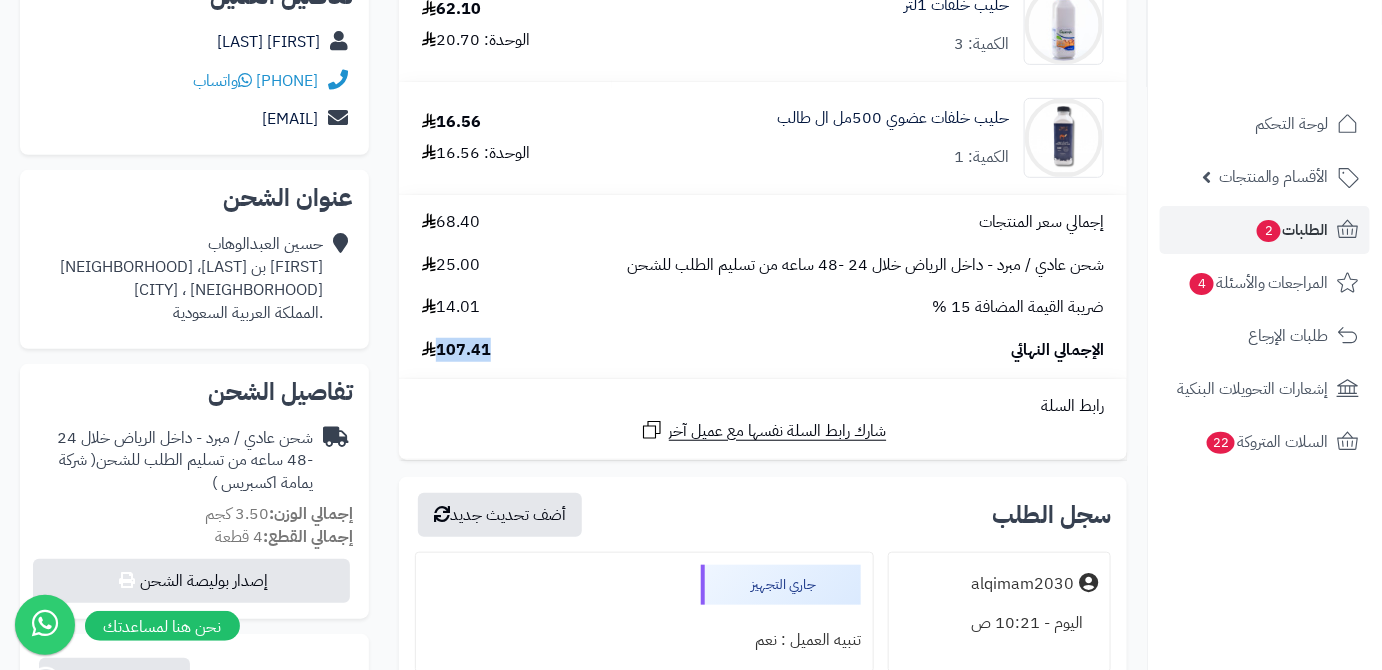 scroll, scrollTop: 90, scrollLeft: 0, axis: vertical 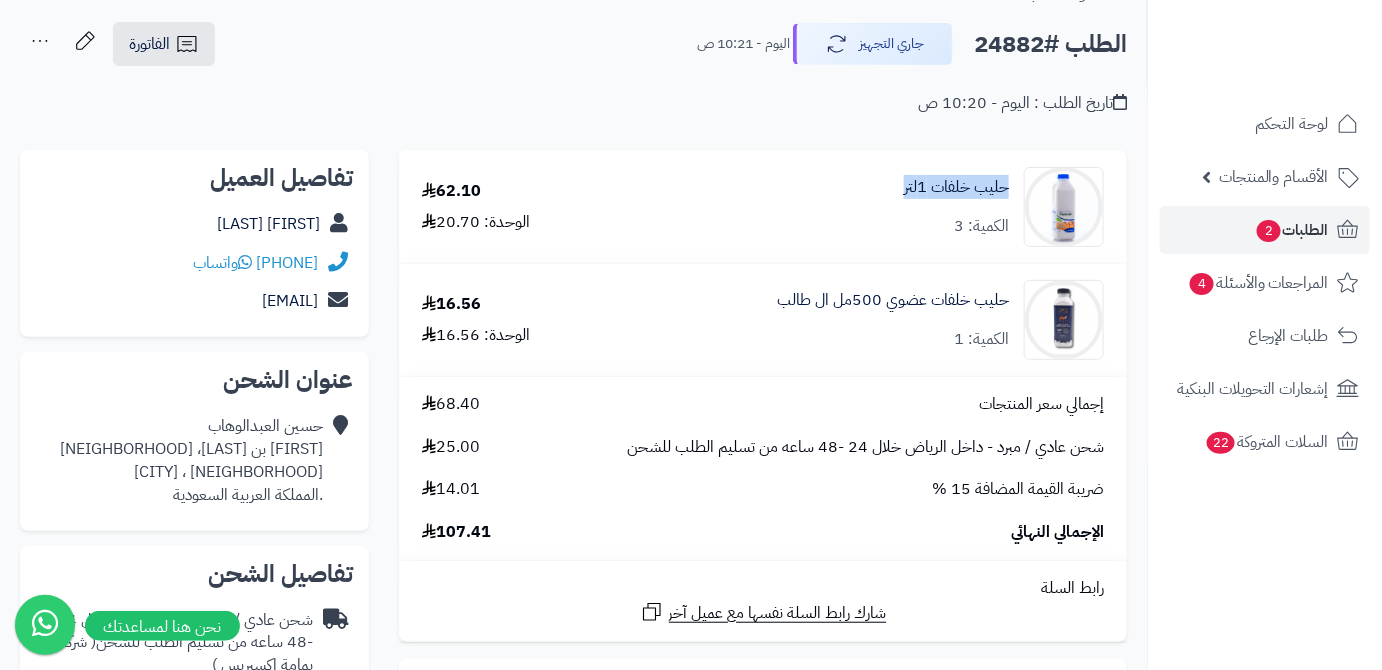 drag, startPoint x: 894, startPoint y: 189, endPoint x: 1014, endPoint y: 201, distance: 120.59851 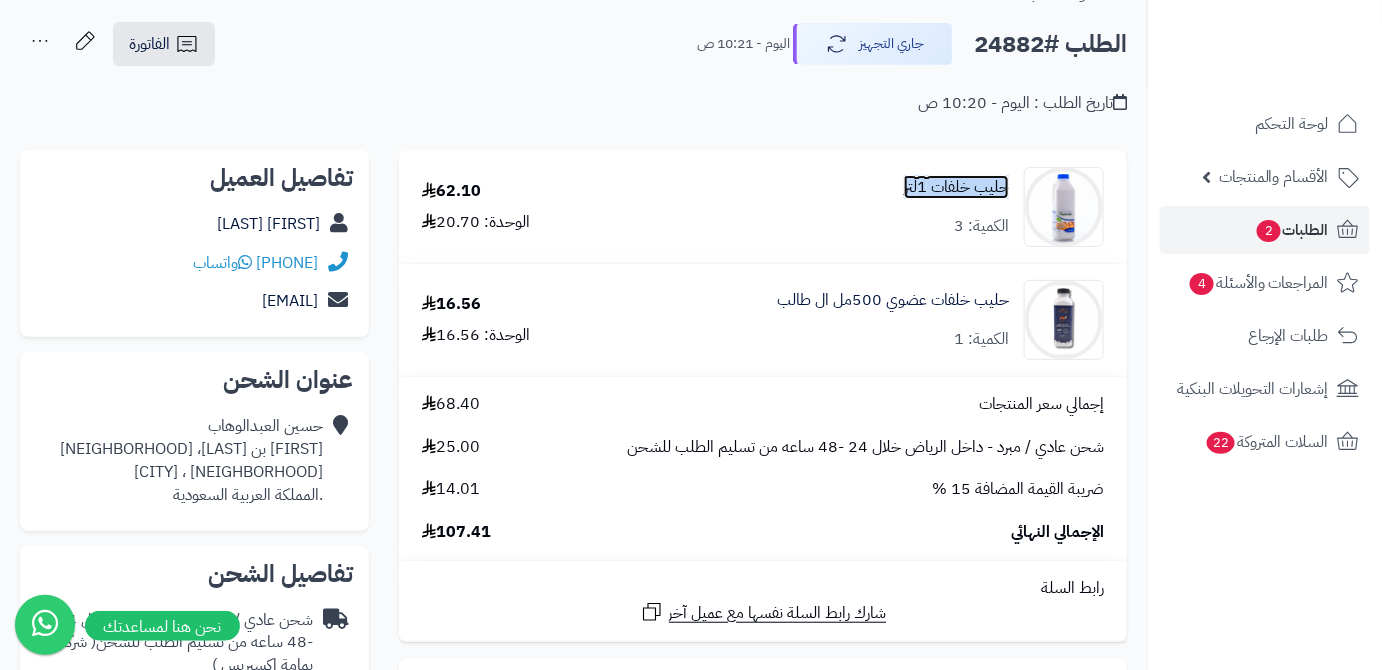 copy on "حليب خلفات 1لتر" 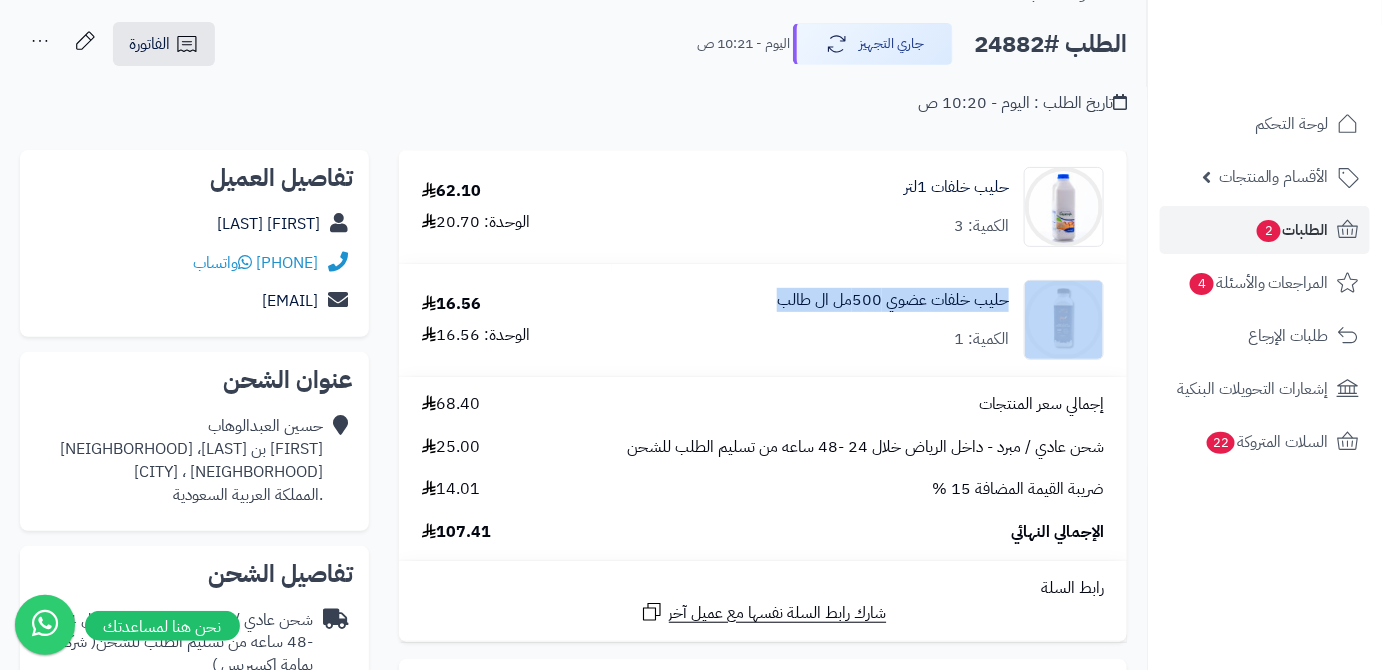 drag, startPoint x: 766, startPoint y: 301, endPoint x: 1029, endPoint y: 311, distance: 263.19003 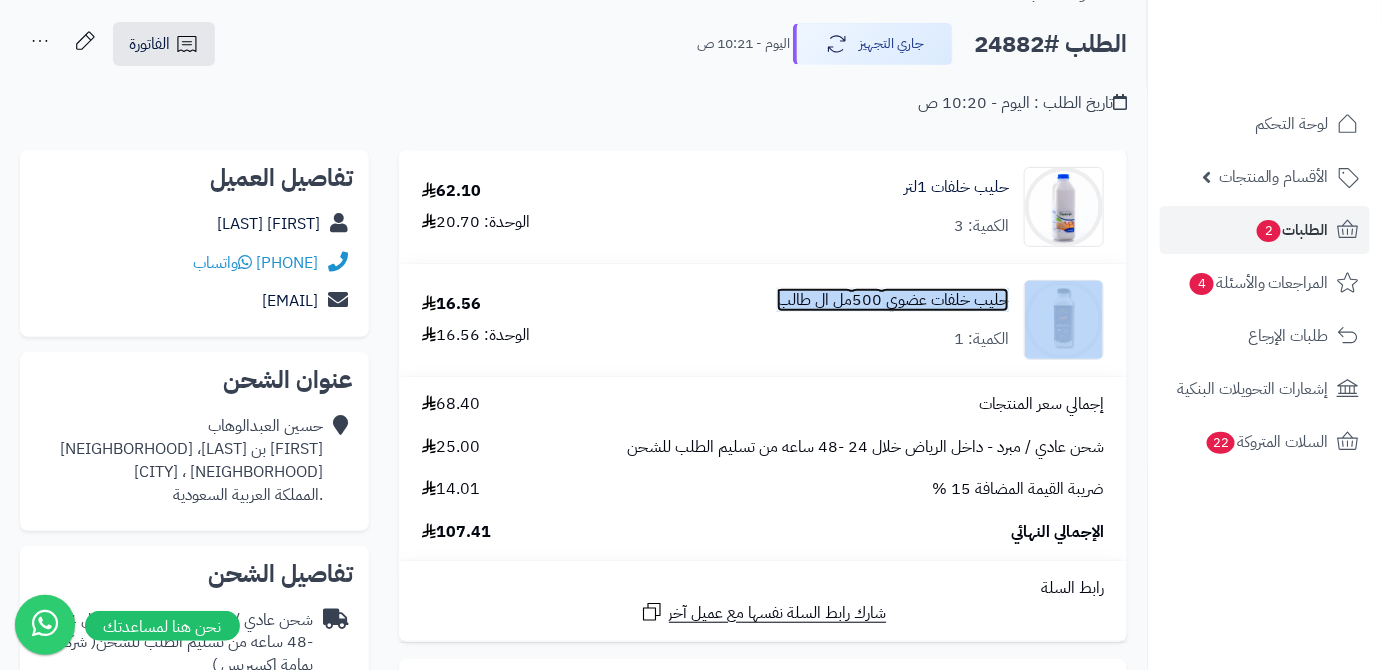 copy on "حليب خلفات عضوي 500مل ال طالب" 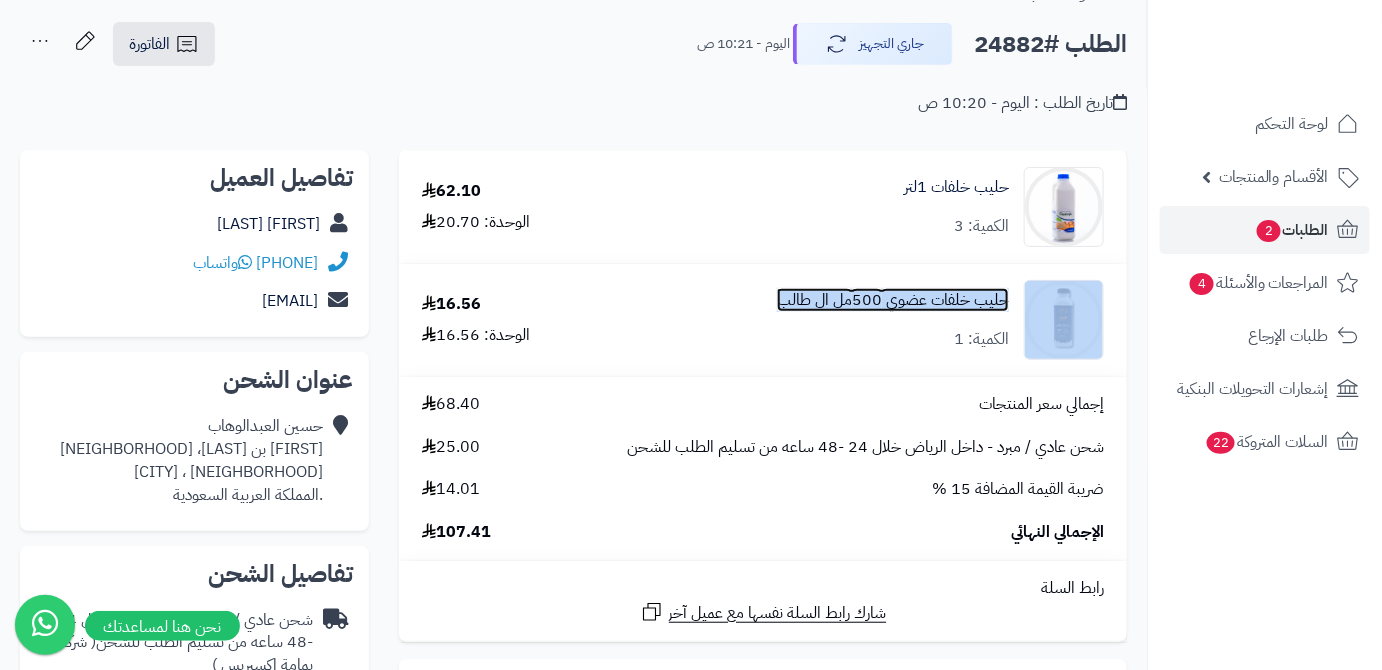scroll, scrollTop: 272, scrollLeft: 0, axis: vertical 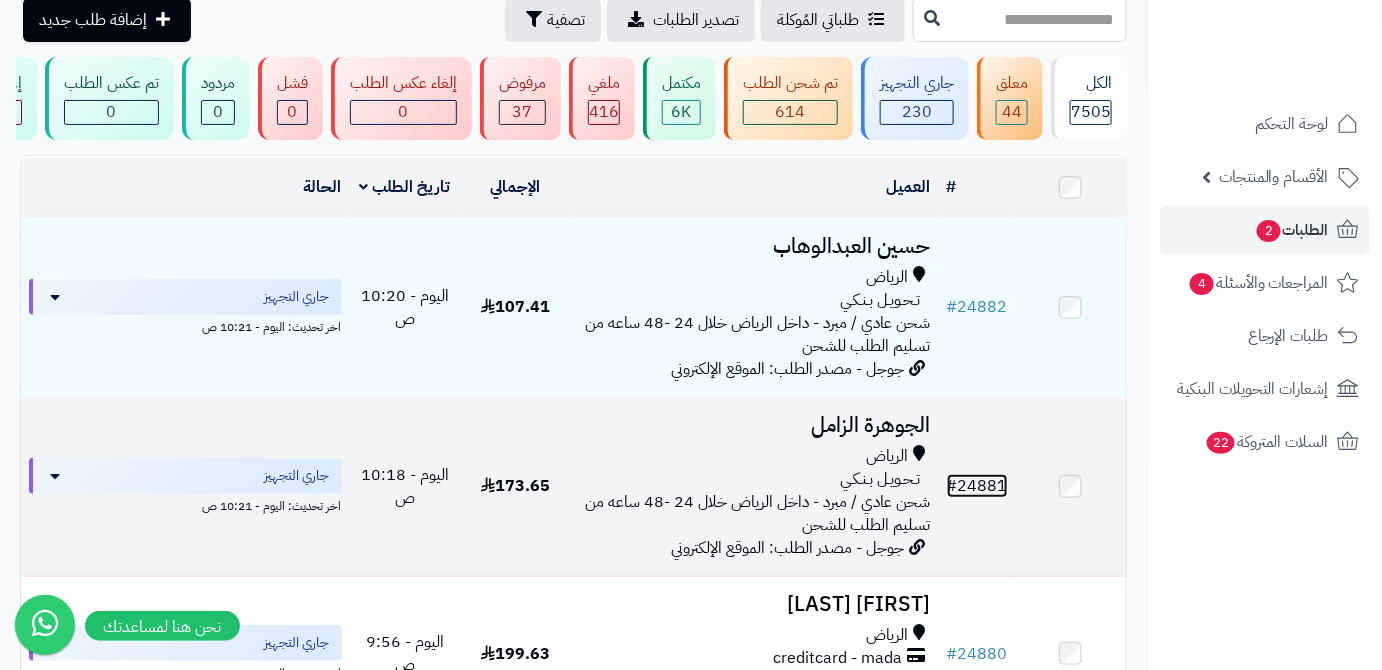 click on "# 24881" at bounding box center (977, 486) 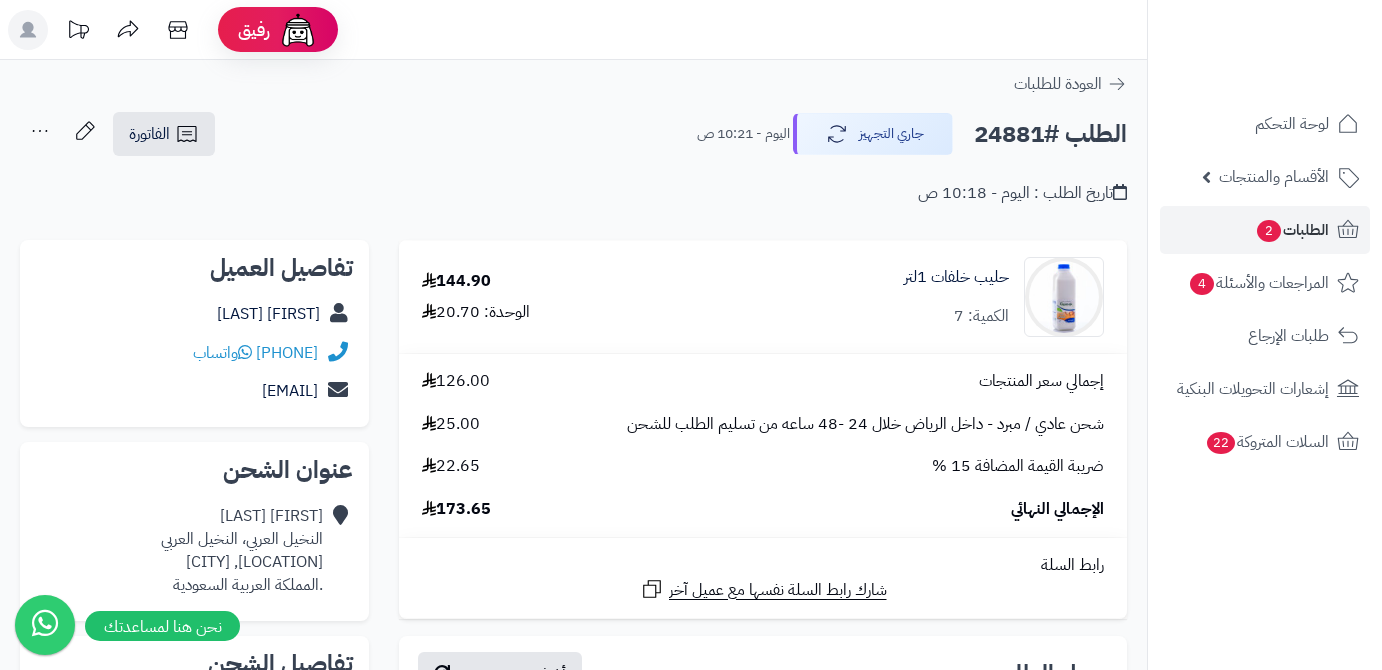 scroll, scrollTop: 0, scrollLeft: 0, axis: both 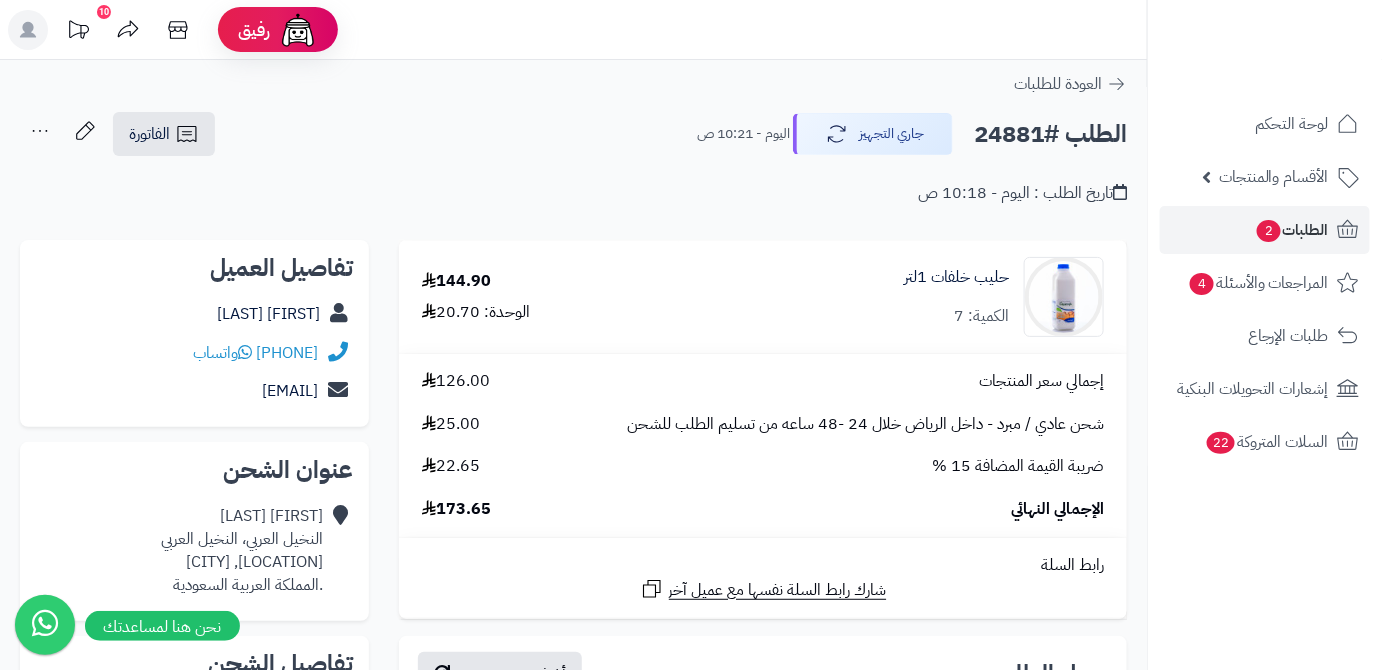 click on "الطلب #24881" at bounding box center (1050, 134) 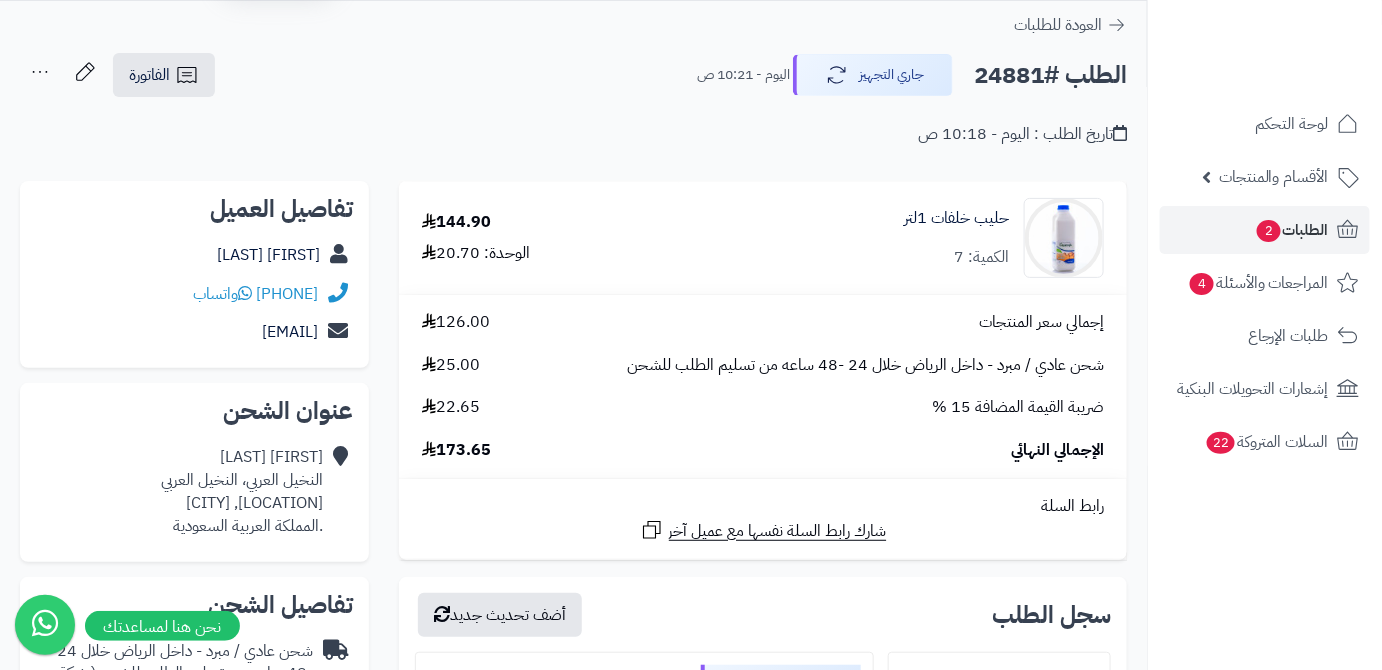 scroll, scrollTop: 90, scrollLeft: 0, axis: vertical 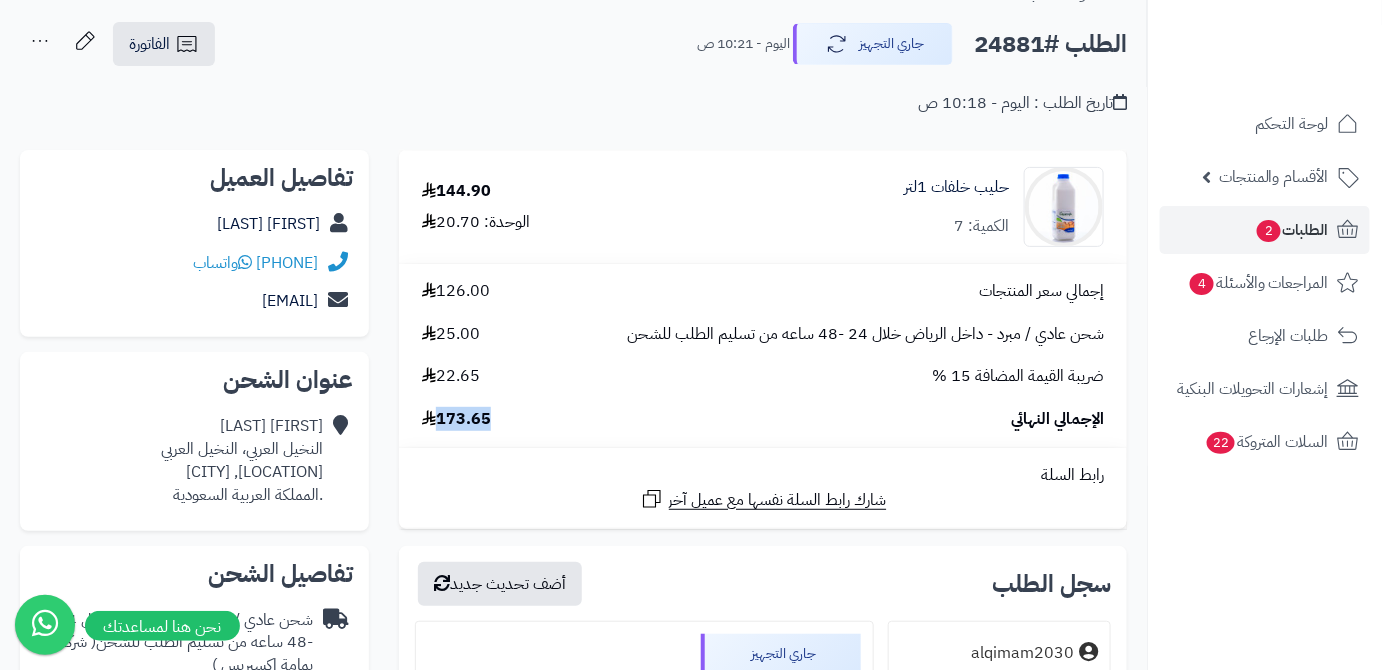 drag, startPoint x: 439, startPoint y: 421, endPoint x: 496, endPoint y: 420, distance: 57.00877 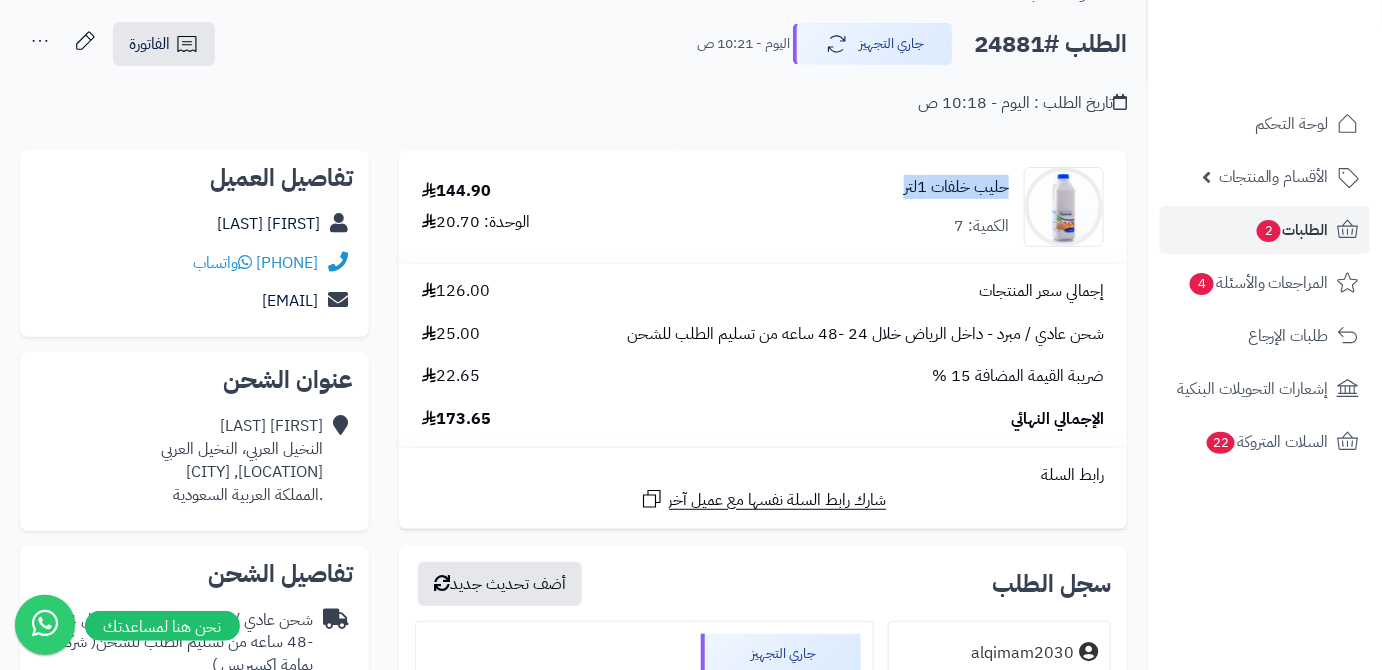 drag, startPoint x: 898, startPoint y: 195, endPoint x: 1014, endPoint y: 200, distance: 116.10771 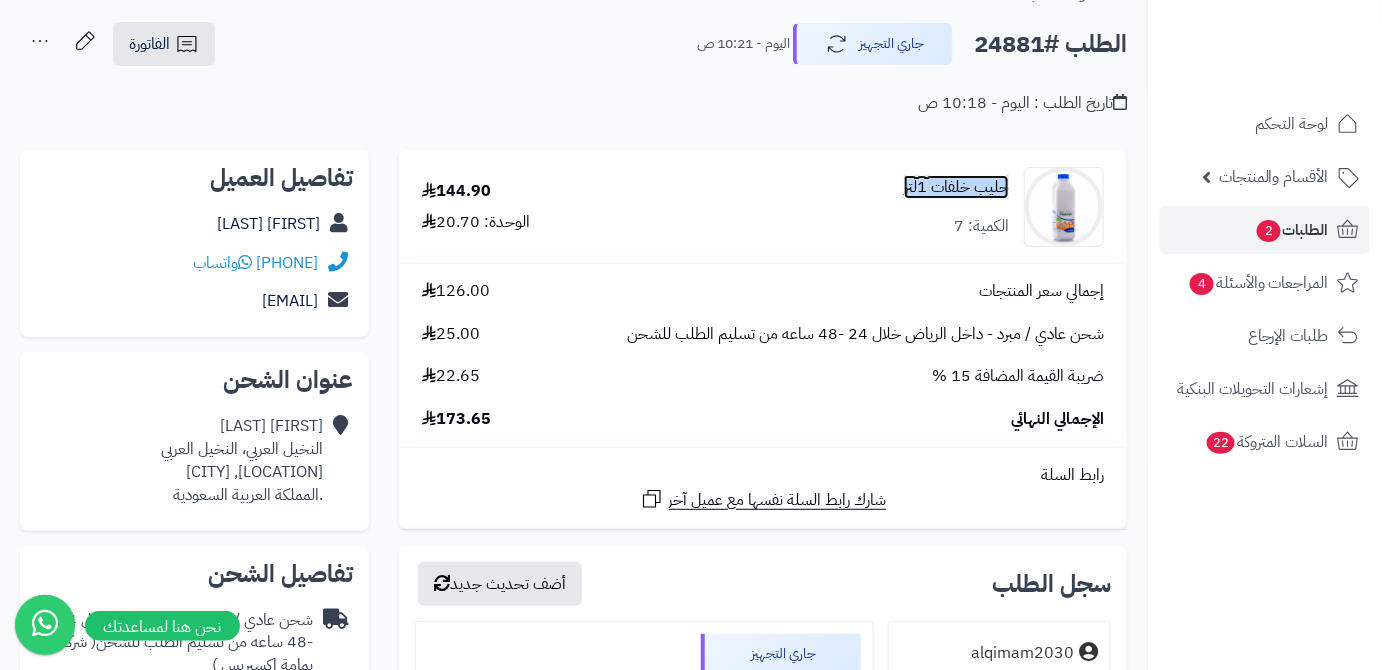 copy on "حليب خلفات 1لتر" 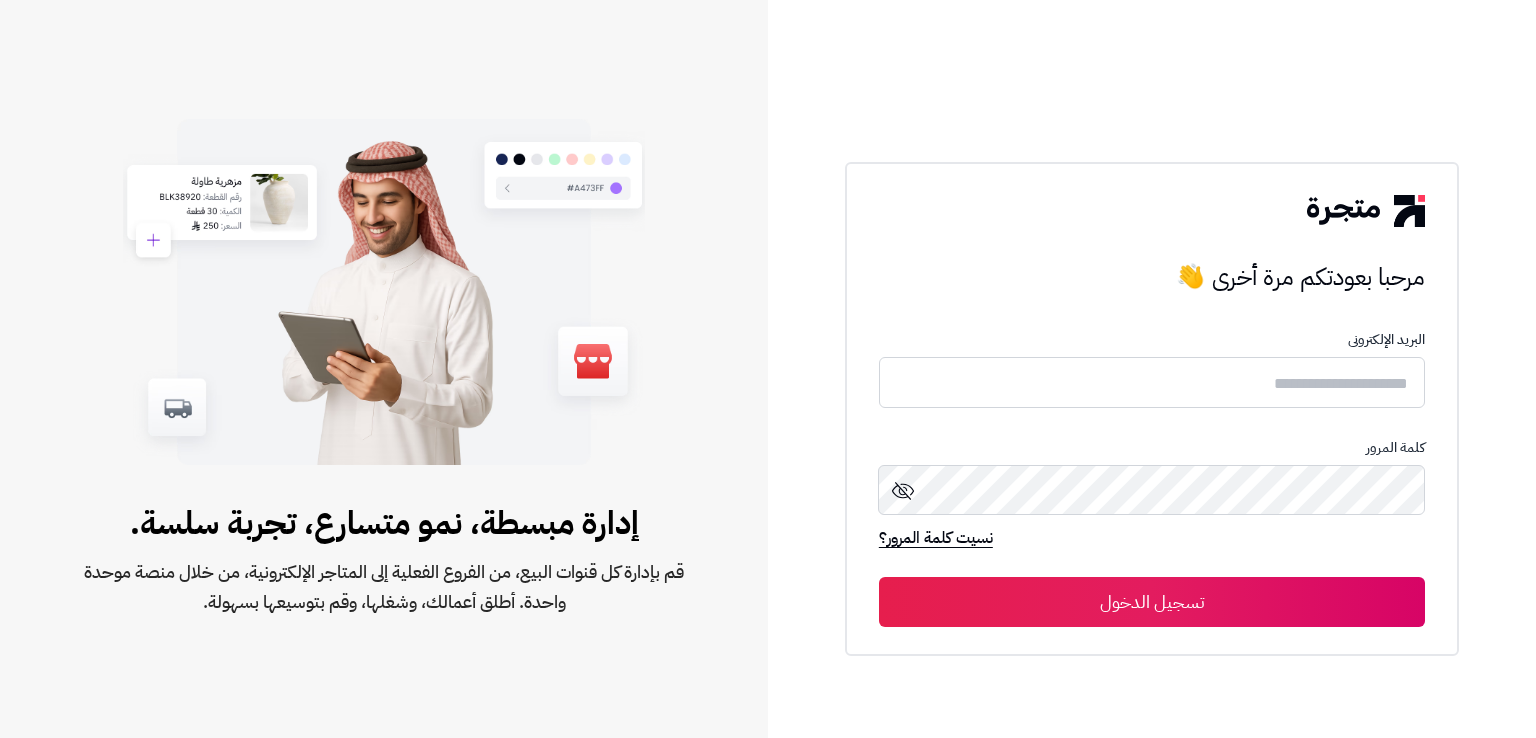 scroll, scrollTop: 0, scrollLeft: 0, axis: both 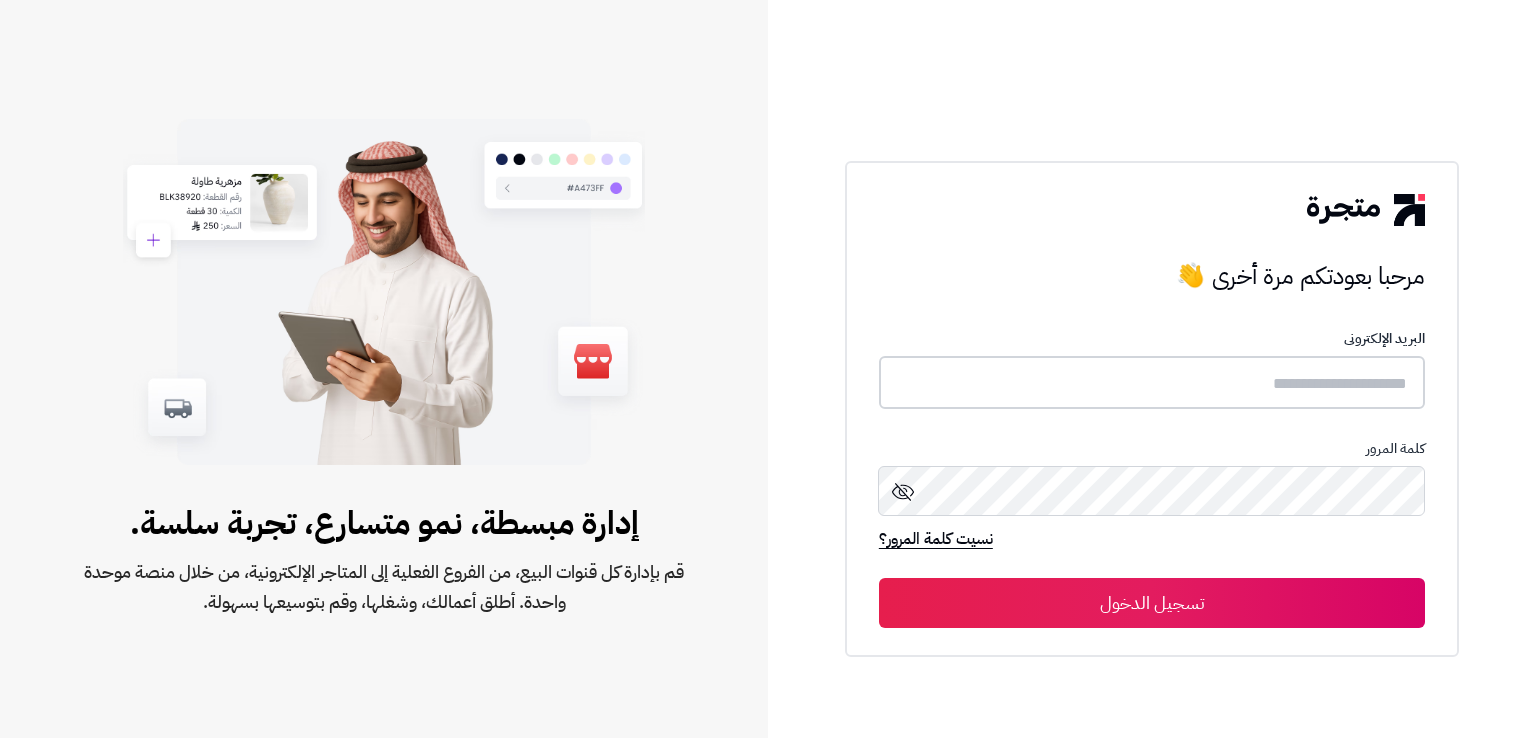 type on "**********" 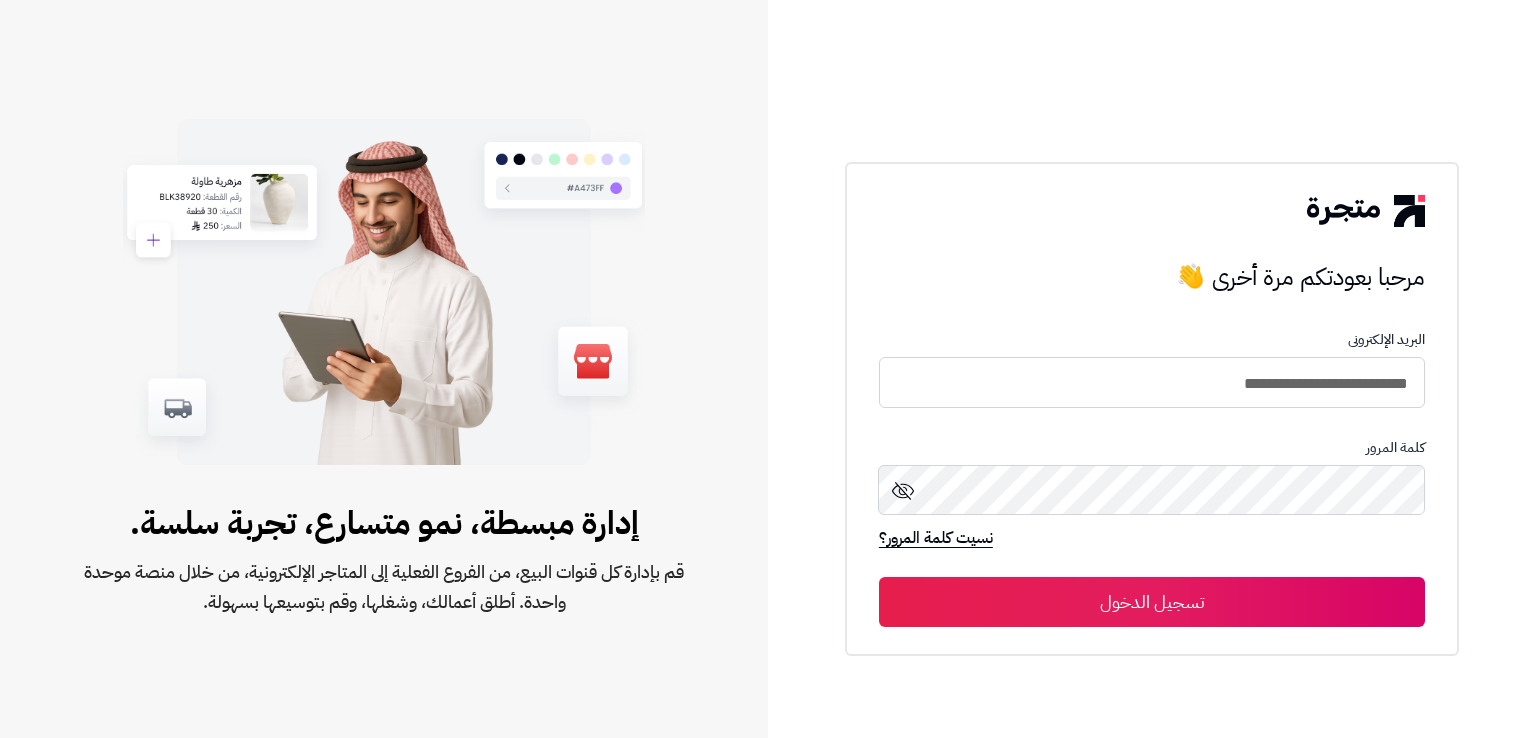 click on "تسجيل الدخول" at bounding box center (1152, 602) 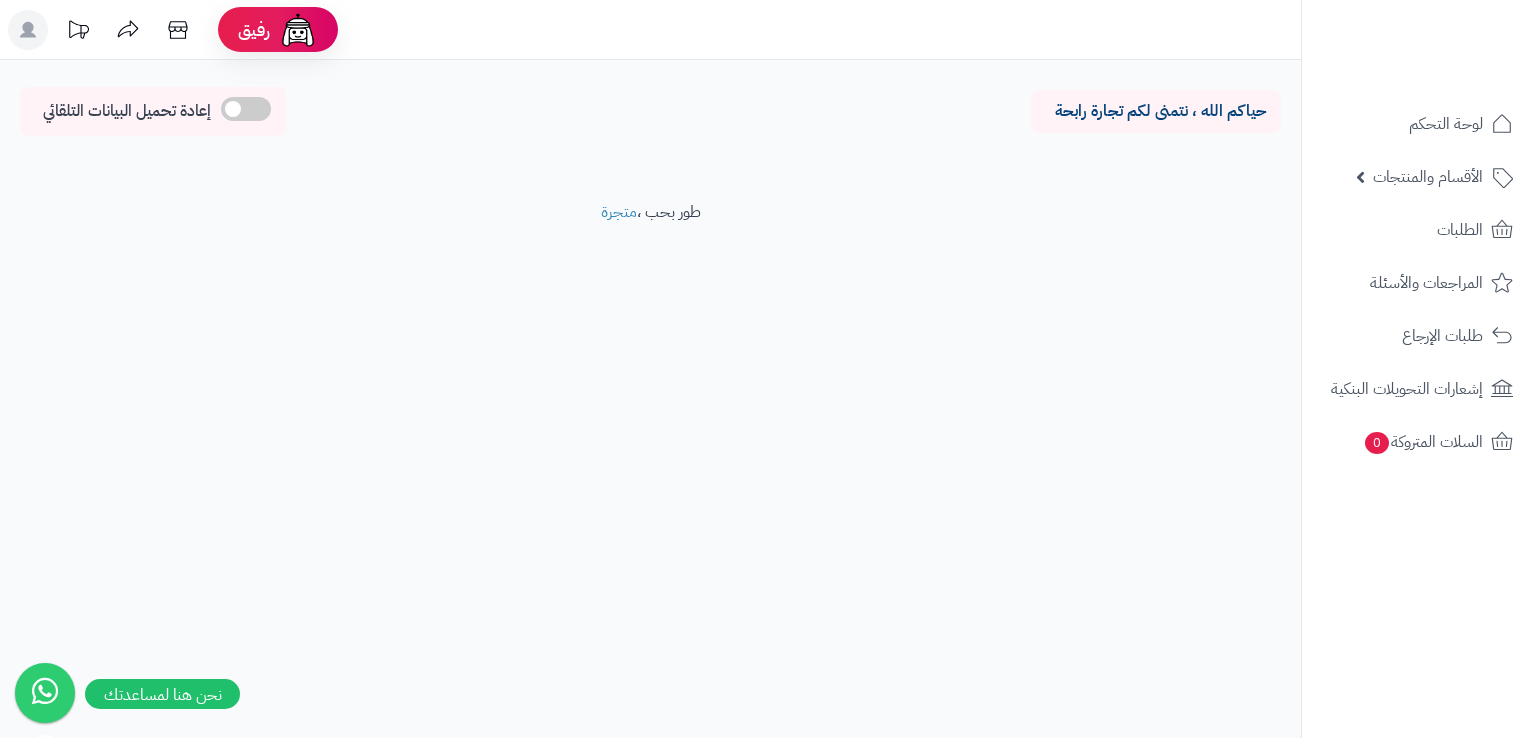 scroll, scrollTop: 0, scrollLeft: 0, axis: both 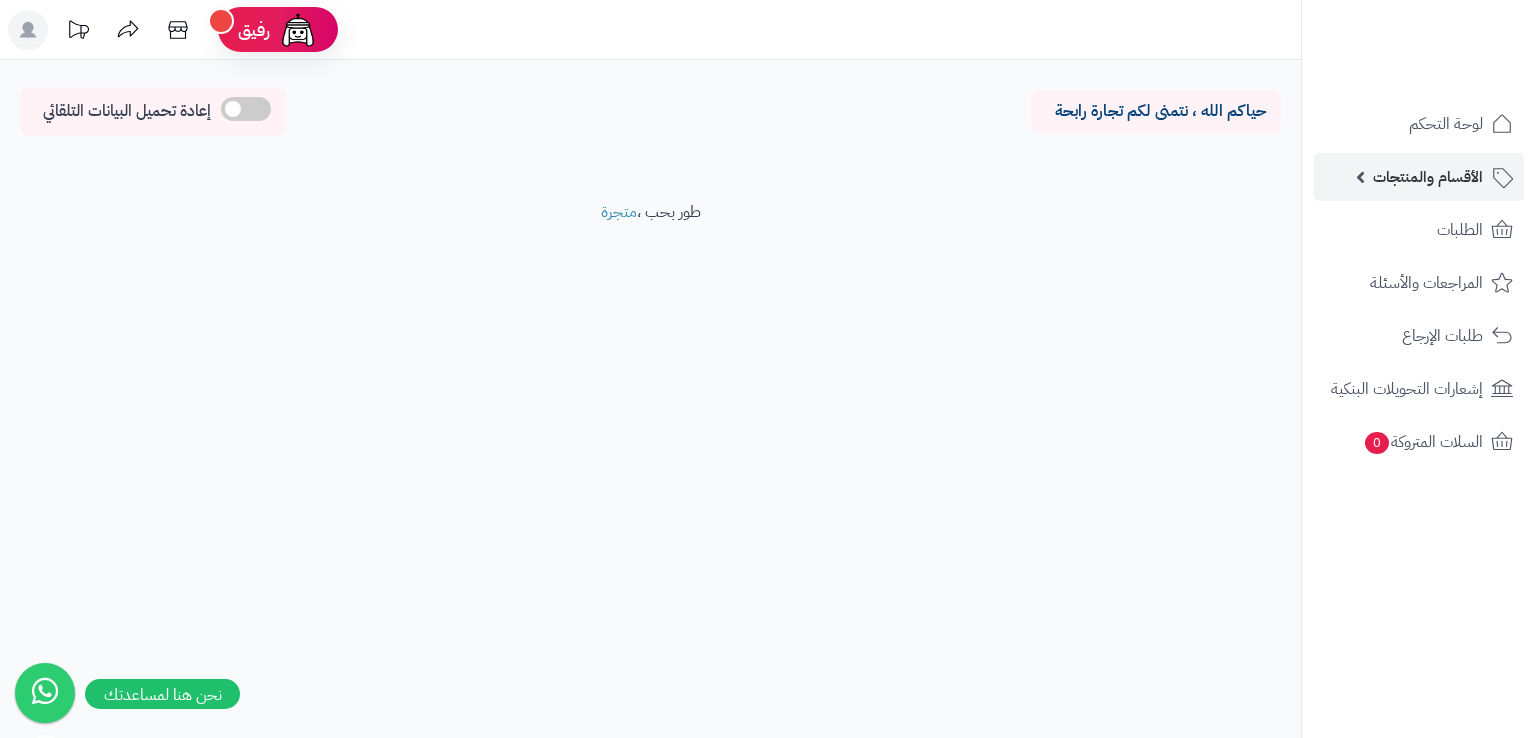 click on "الأقسام والمنتجات" at bounding box center (1428, 177) 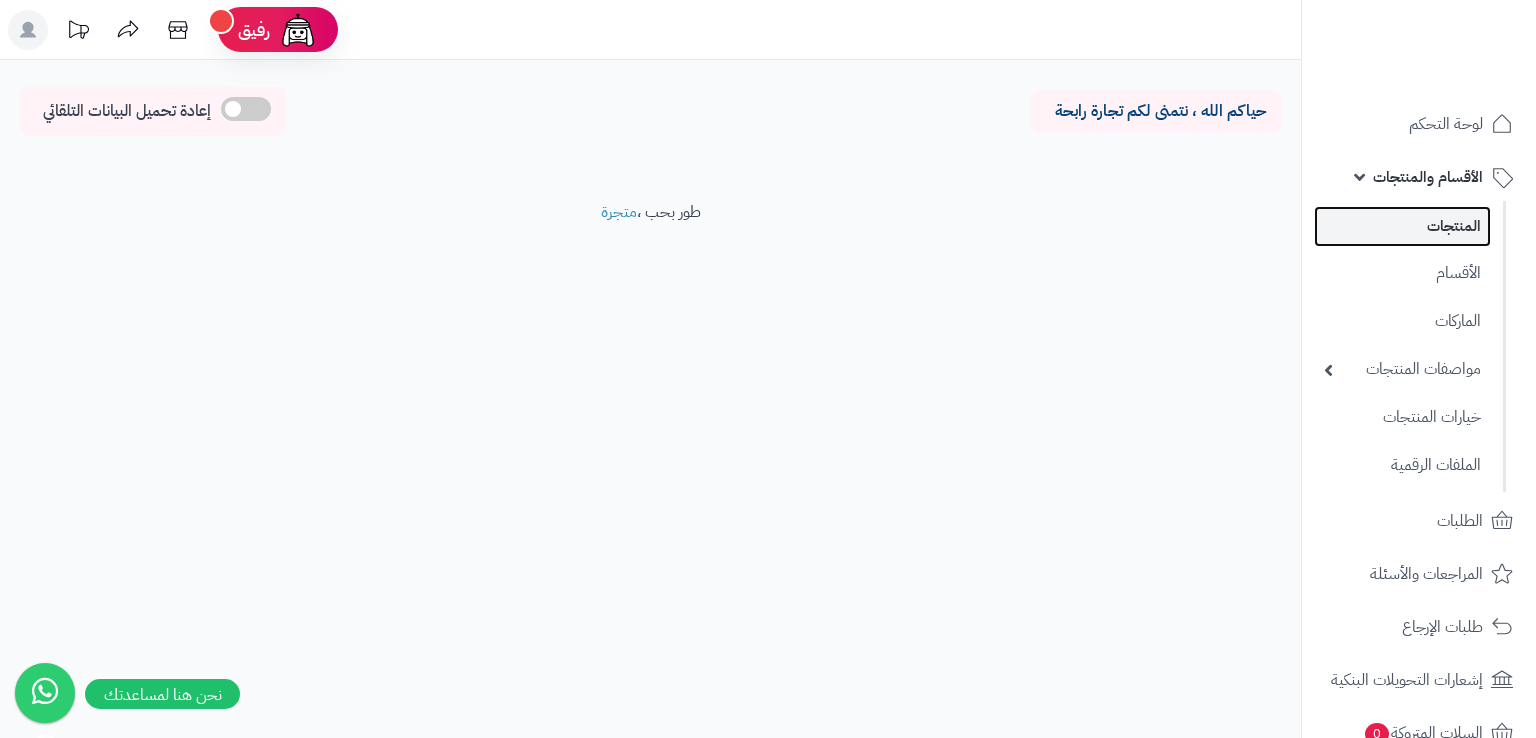 click on "المنتجات" at bounding box center (1402, 226) 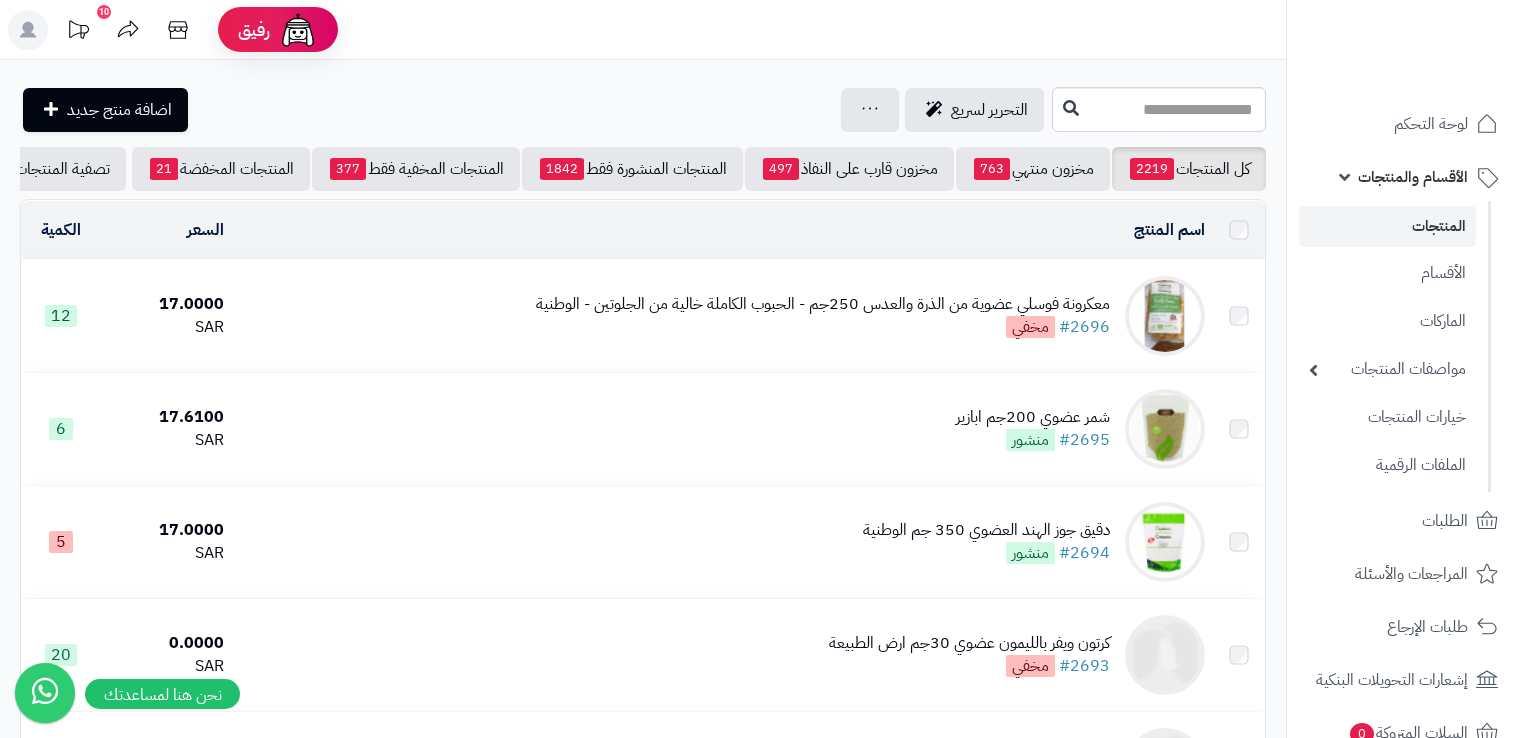 scroll, scrollTop: 0, scrollLeft: 0, axis: both 